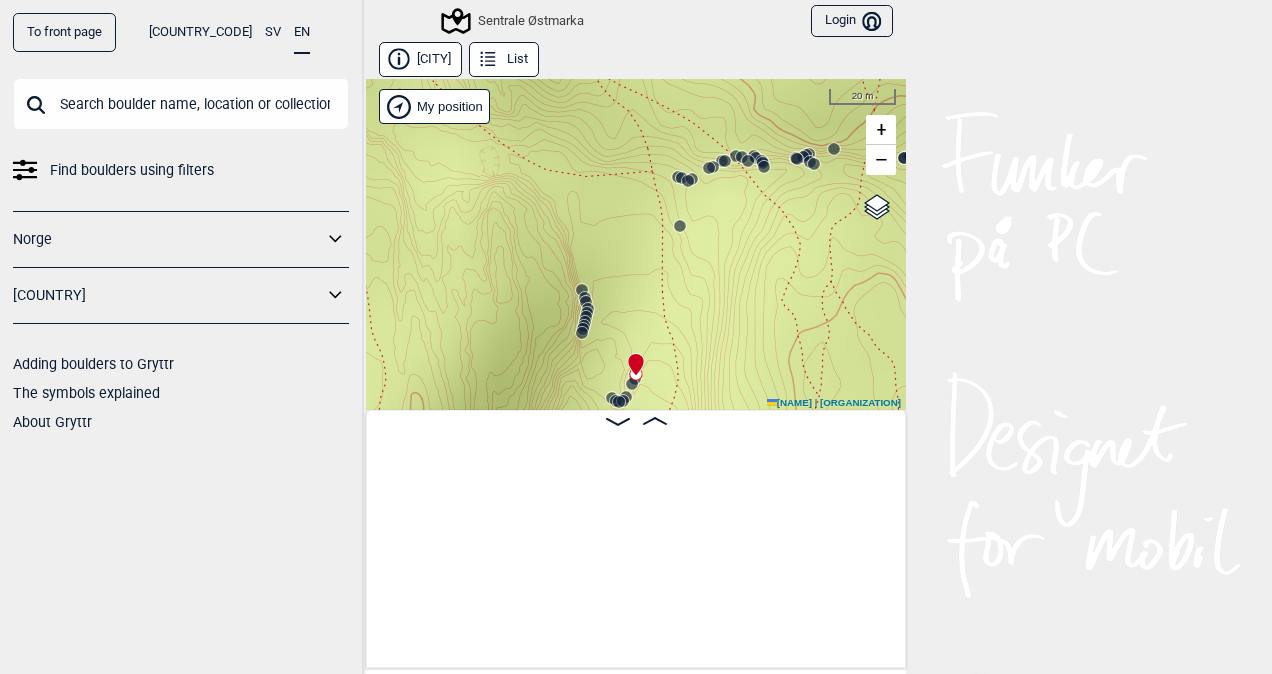 scroll, scrollTop: 0, scrollLeft: 0, axis: both 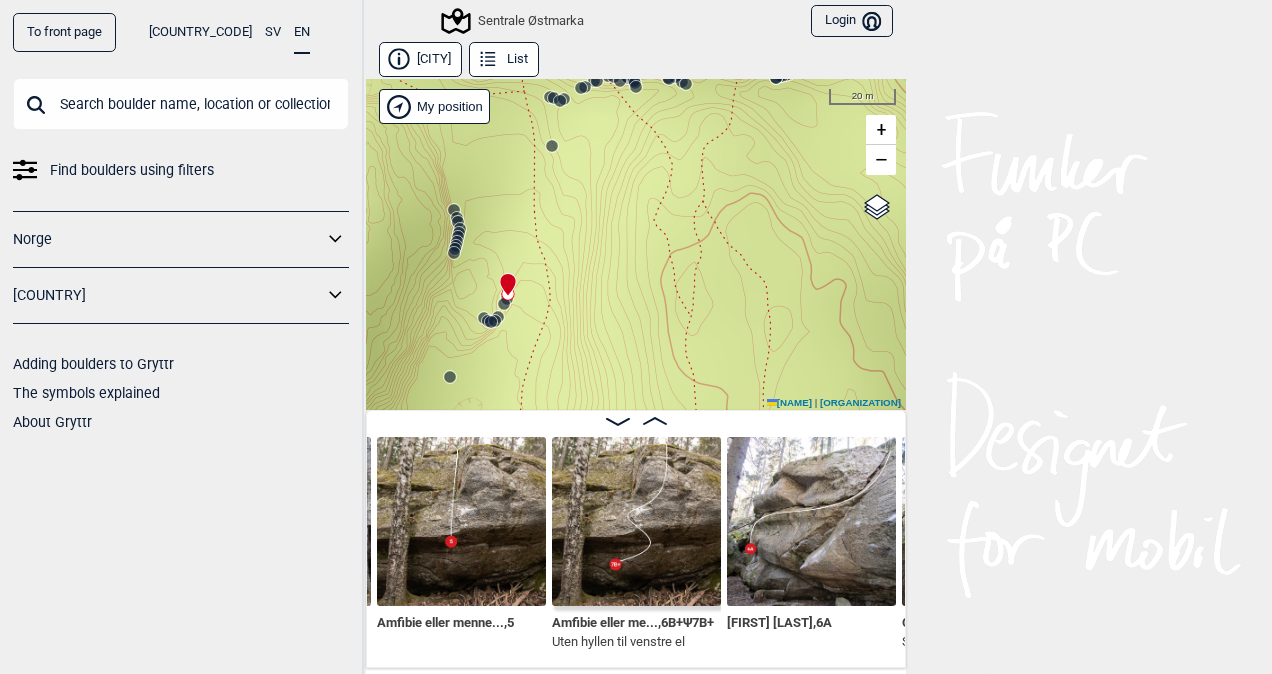 click on "To front page" at bounding box center [64, 32] 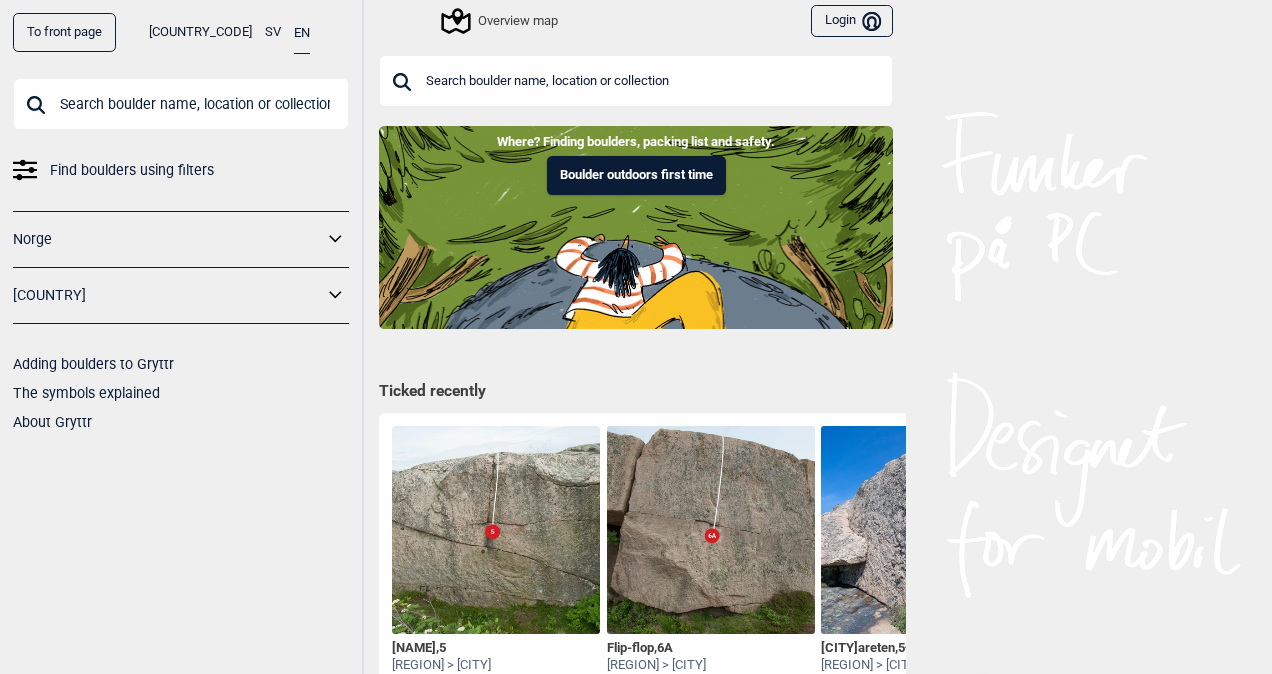 click on "To front page" at bounding box center (64, 32) 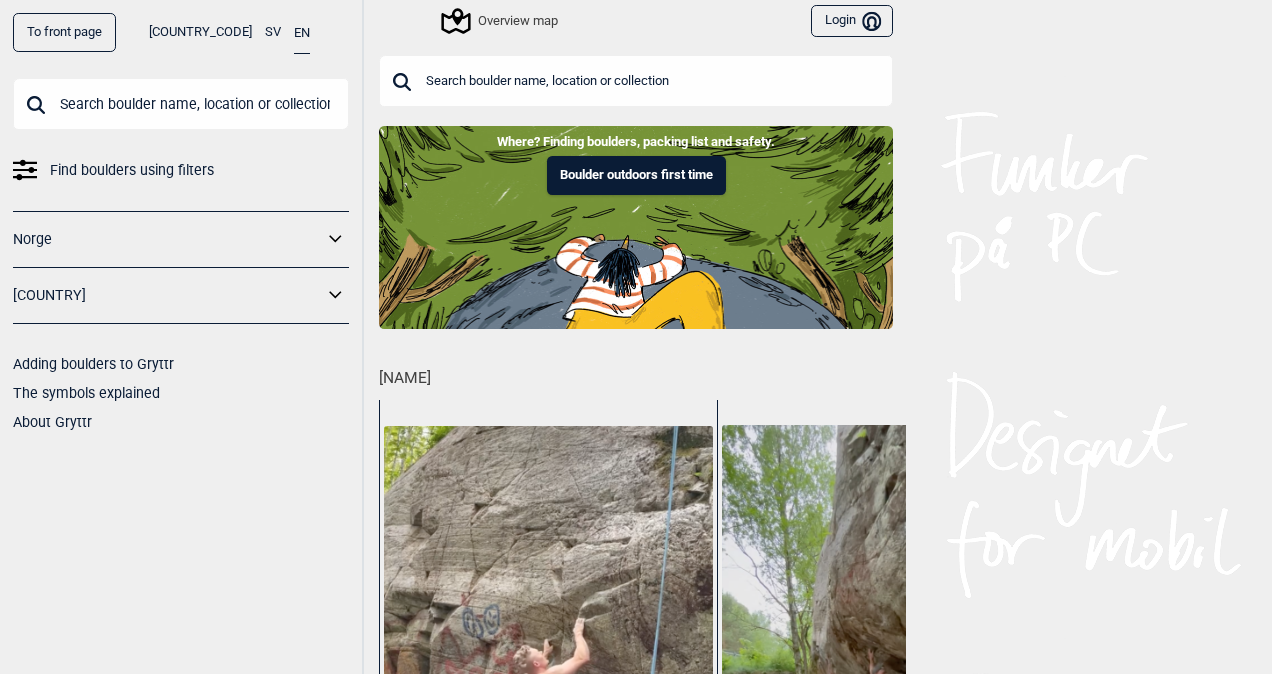 click on "To front page" at bounding box center [64, 32] 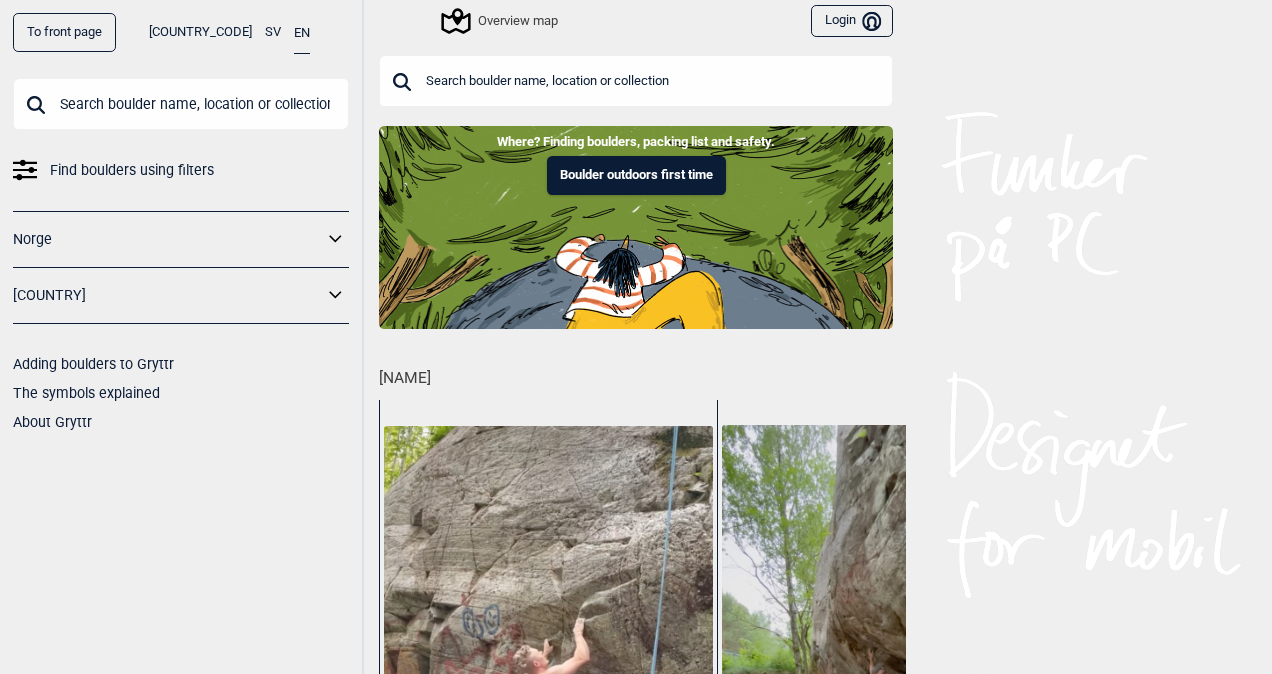 click on "[COUNTRY]" at bounding box center [168, 295] 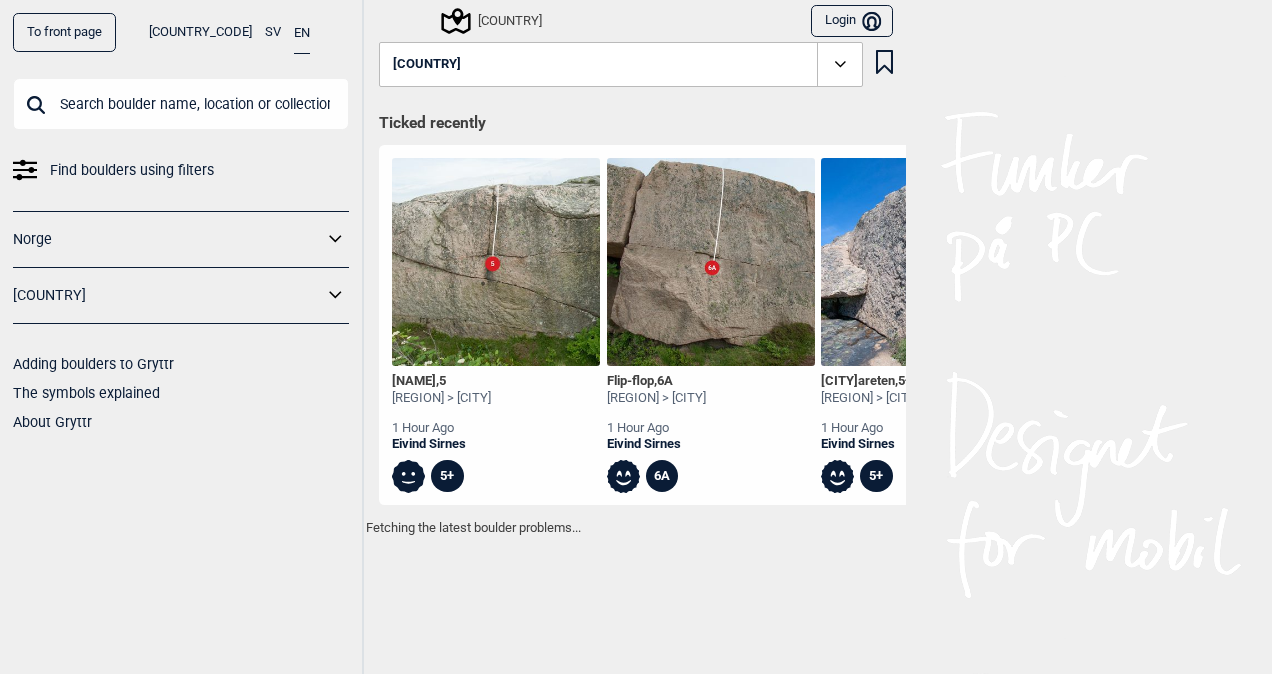 click at bounding box center (336, 239) 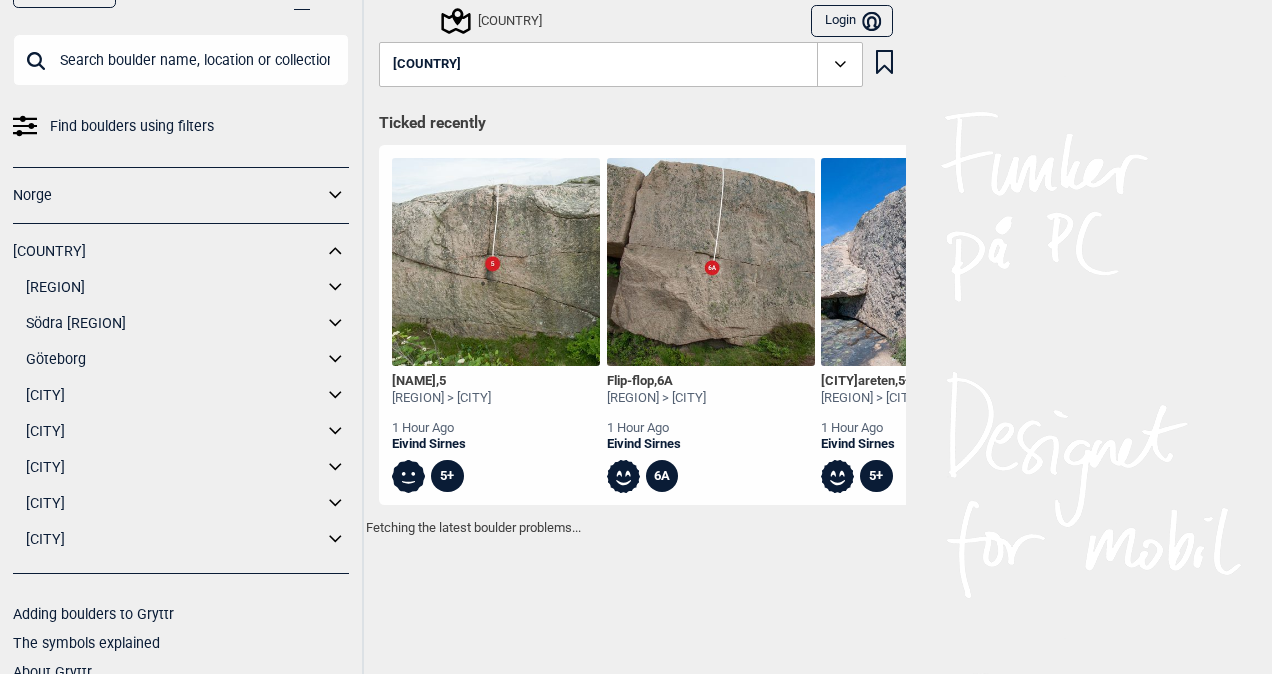 scroll, scrollTop: 66, scrollLeft: 0, axis: vertical 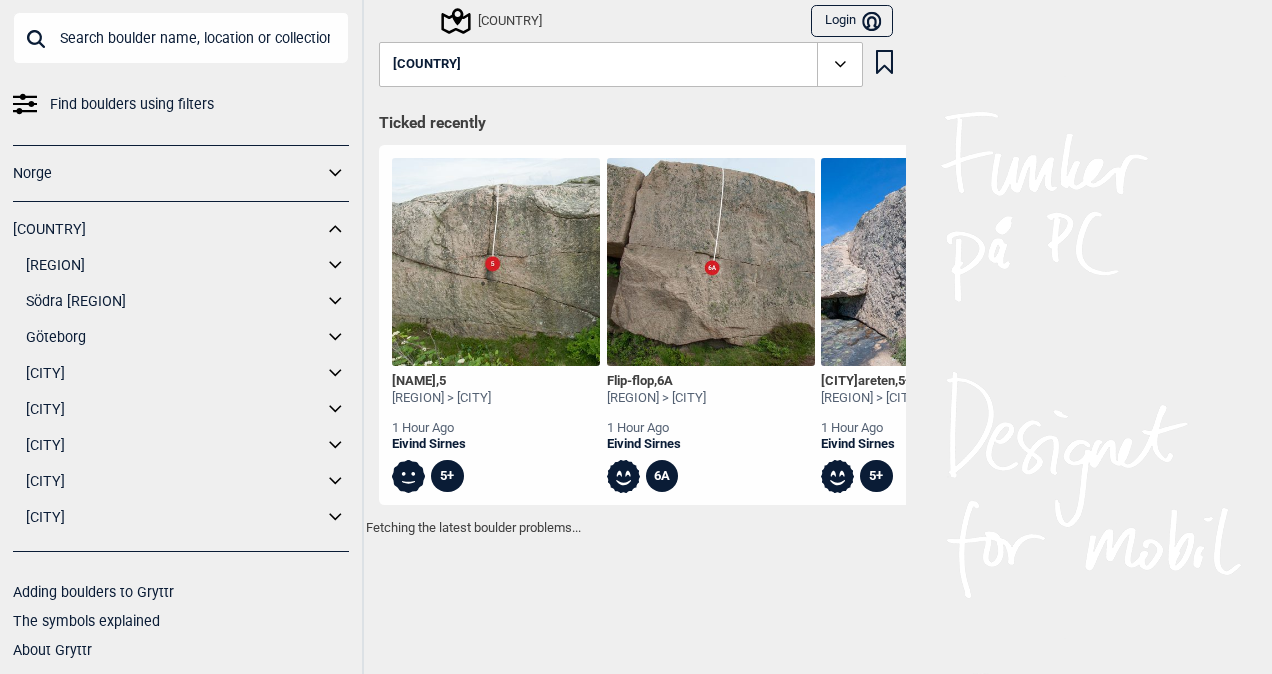 click on "Göteborg" at bounding box center [174, 337] 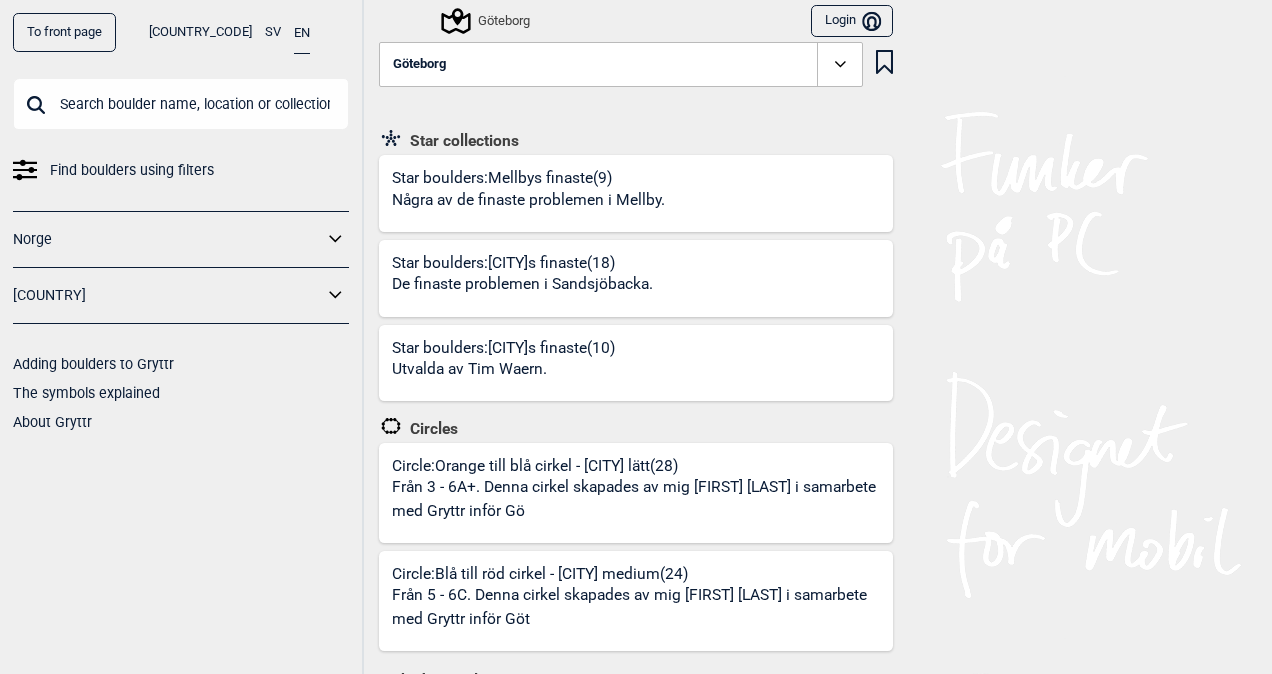 click on "[COUNTRY]" at bounding box center (168, 295) 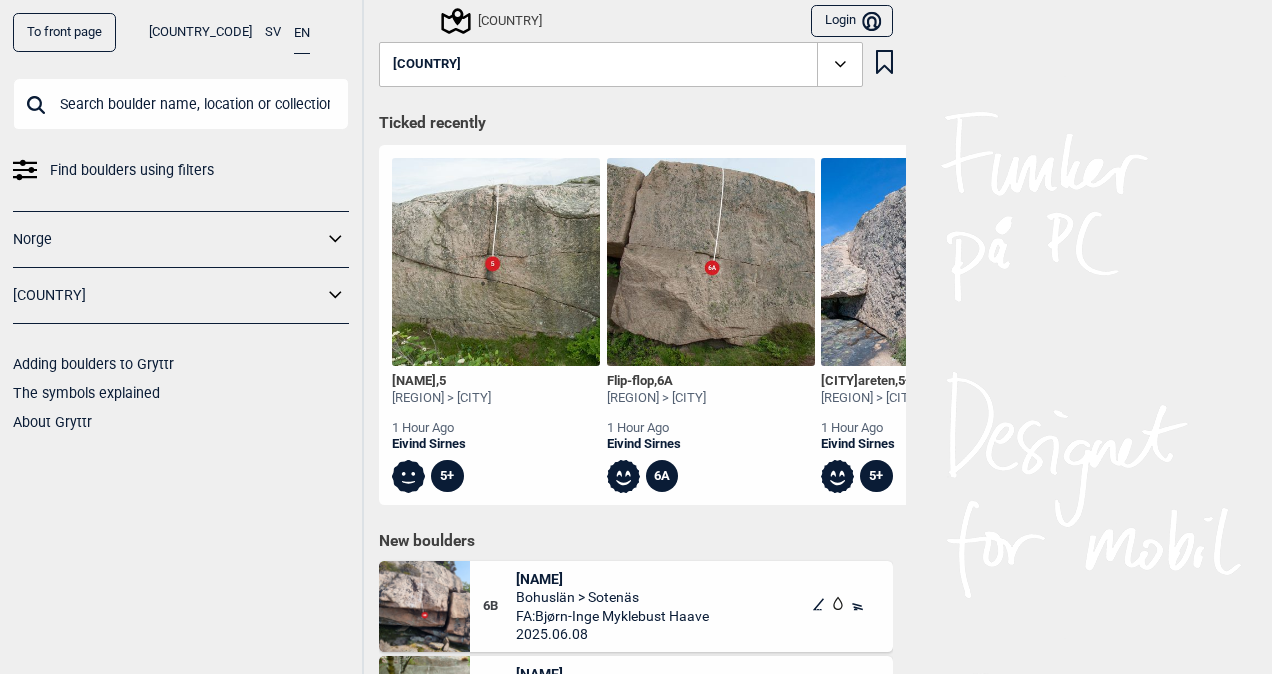 click at bounding box center [336, 239] 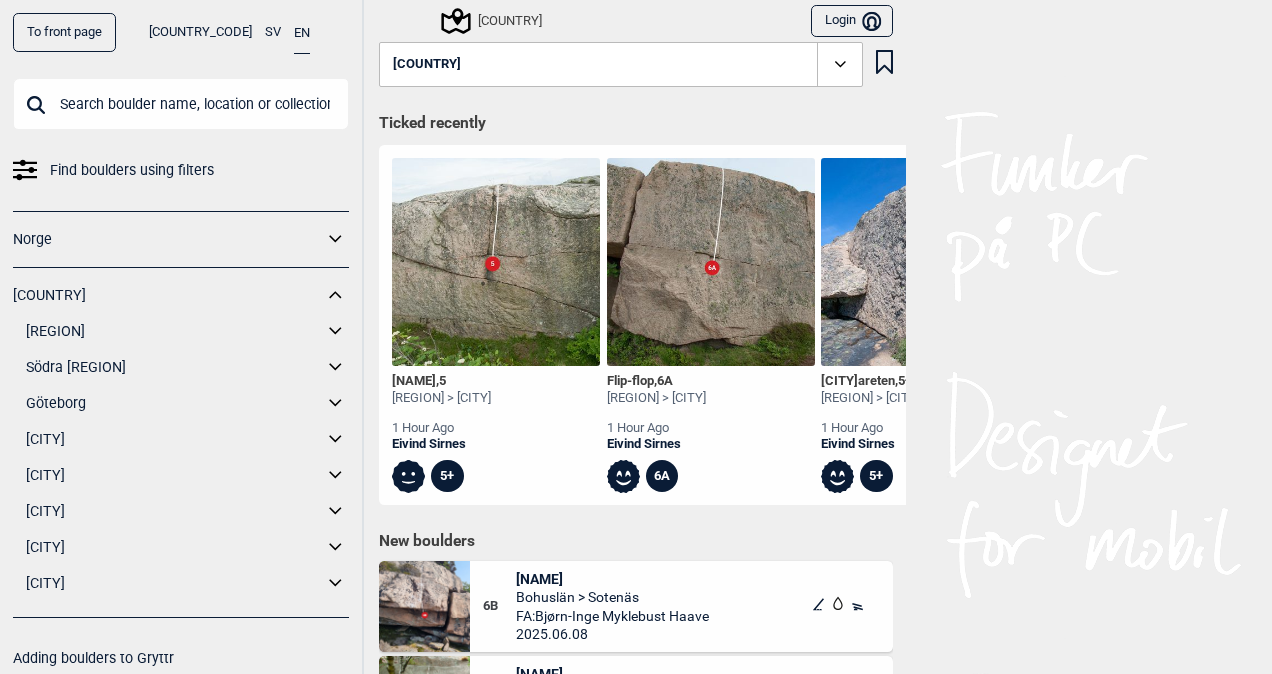 click on "[REGION]" at bounding box center [174, 331] 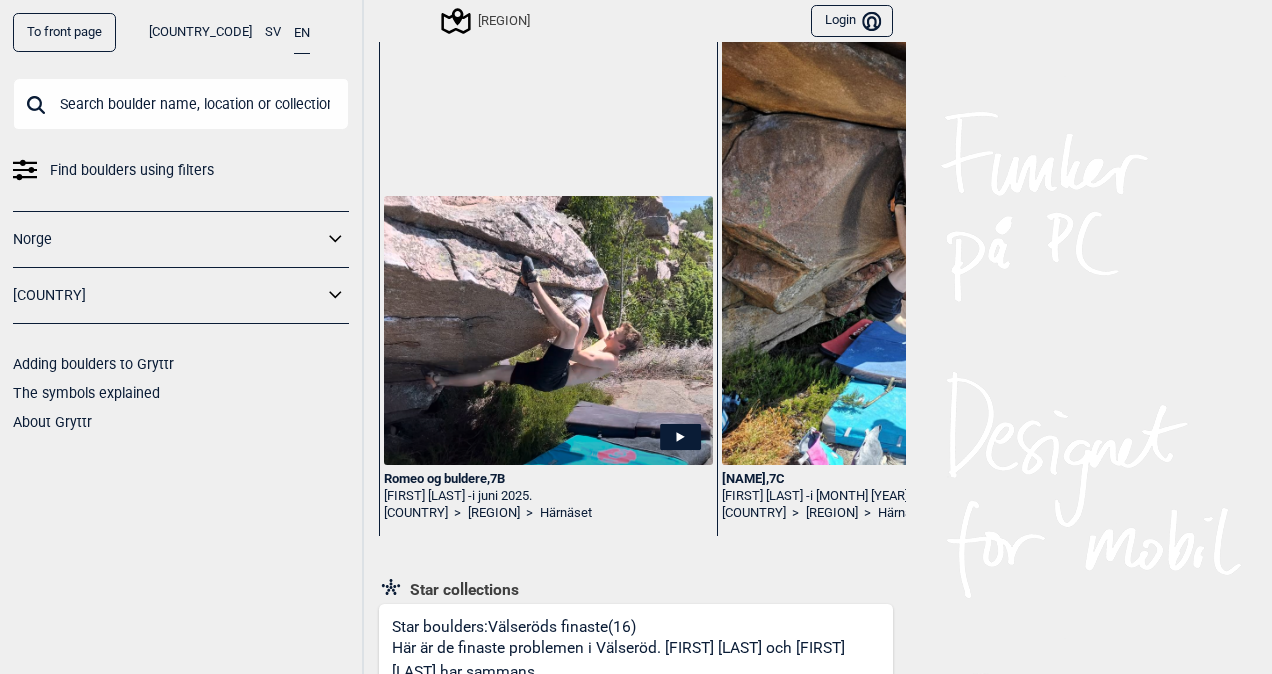 scroll, scrollTop: 0, scrollLeft: 0, axis: both 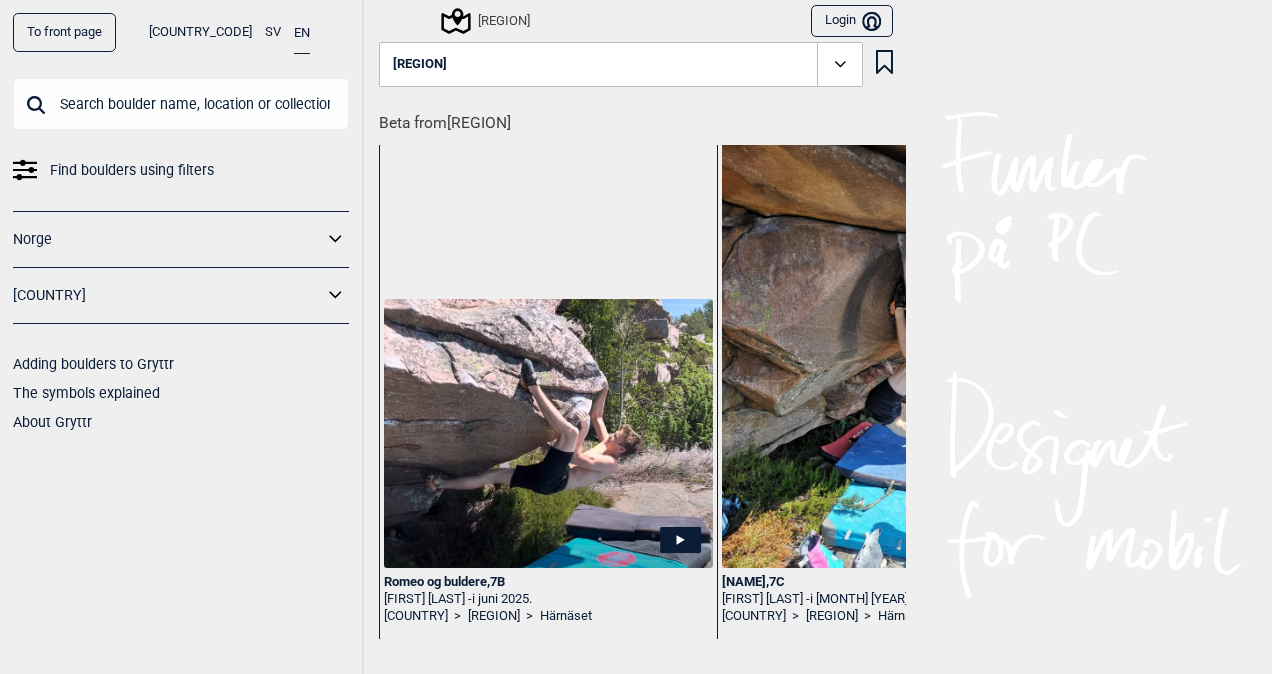 click on "[REGION]" at bounding box center (621, 65) 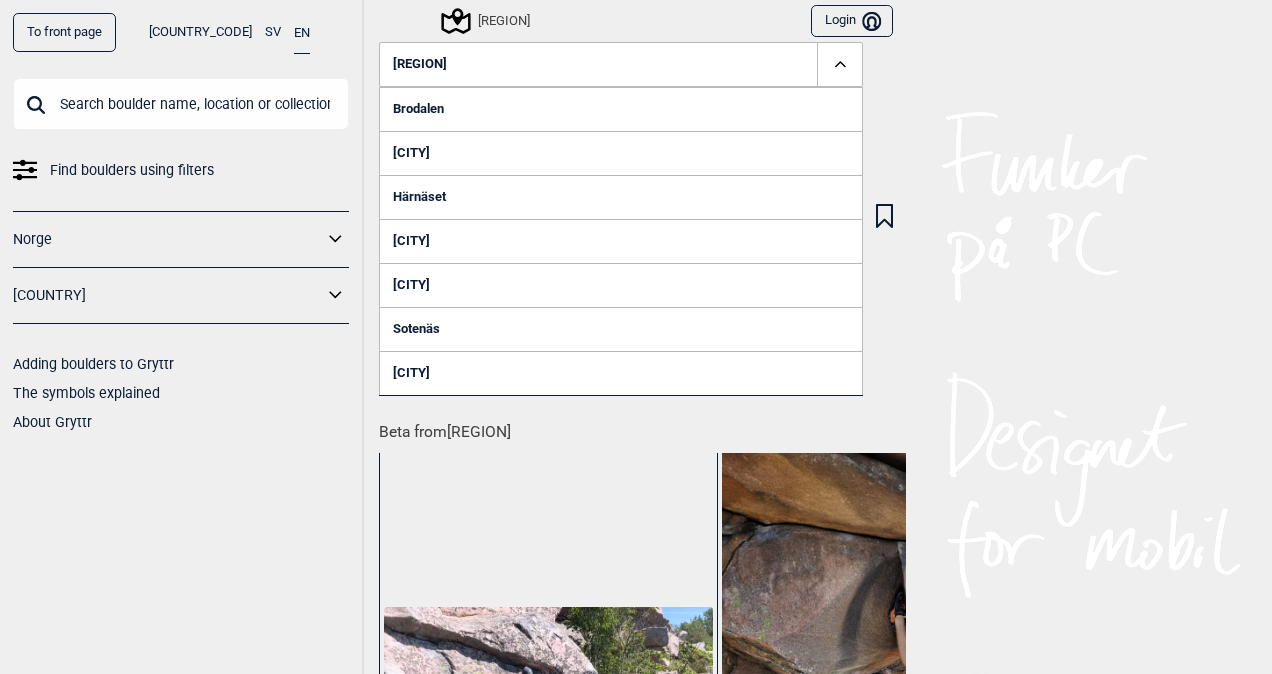 click on "To front page NO SV EN Find boulders using filters Norge Sverige Adding boulders to Gryttr The symbols explained About Gryttr   Bohuslän Login Bruker Bohuslän   Brodalen Bärfendalen Härnäset Lysehalvön Lysekil Sotenäs Tanum Beta from  Bohuslän Romeo og buldere ,  7B [FIRST] [LAST]    -  i [MONTH] [YEAR].  Sverige > Bohuslän > Härnäset Bootcamp ,  7C [FIRST] [LAST]    -  i [MONTH] [YEAR]. Foto: [FIRST] [LAST] Sverige > Bohuslän > Härnäset Star collections Star boulders:  Välseröds finaste  (16) Här är de finaste problemen i Välseröd. [FIRST] [LAST] och [FIRST] [LAST] har sammans Circles Circle:  Häller orange cirkel  (14) Mest grad 3. Slingor i Häller från Bohusläns klätterklubb. Problemen är markerade med måla Circle:  Häller blå cirkel  (17) Mest grad 4 - 5. Slingor i Häller från Bohusläns klätterklubb. Problemen är markerade med  Circle:  Häller röd cirkel  (15) Mest grad 6A - 6B. Slingor i Häller från Bohusläns klätterklubb. Problemen är markerade me Ticked recently 5" at bounding box center (636, 337) 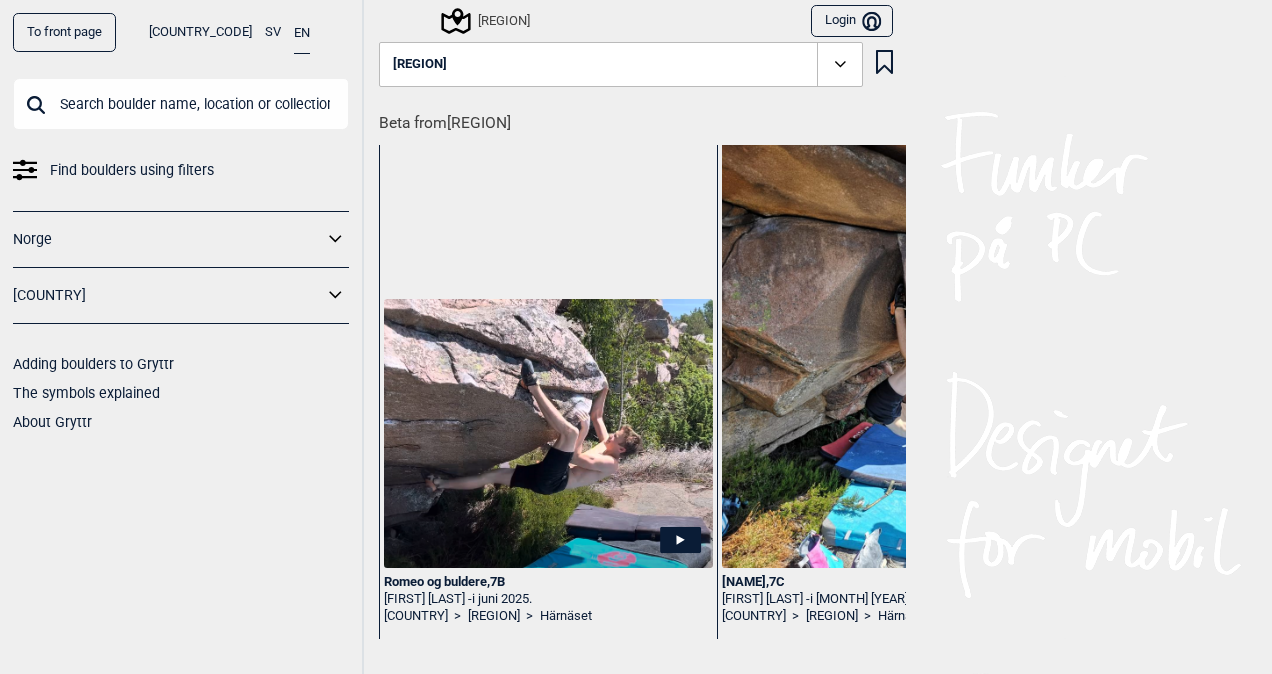 click on "[COUNTRY]" at bounding box center [181, 296] 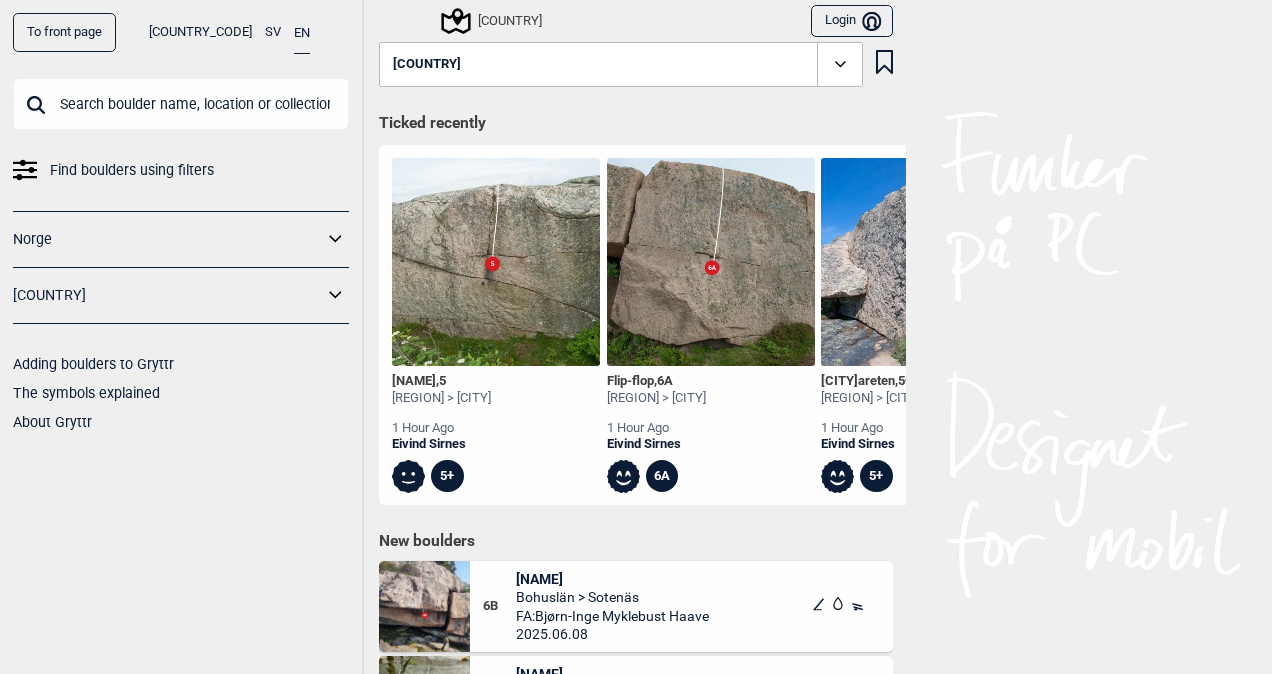 click on "[COUNTRY]" at bounding box center (168, 295) 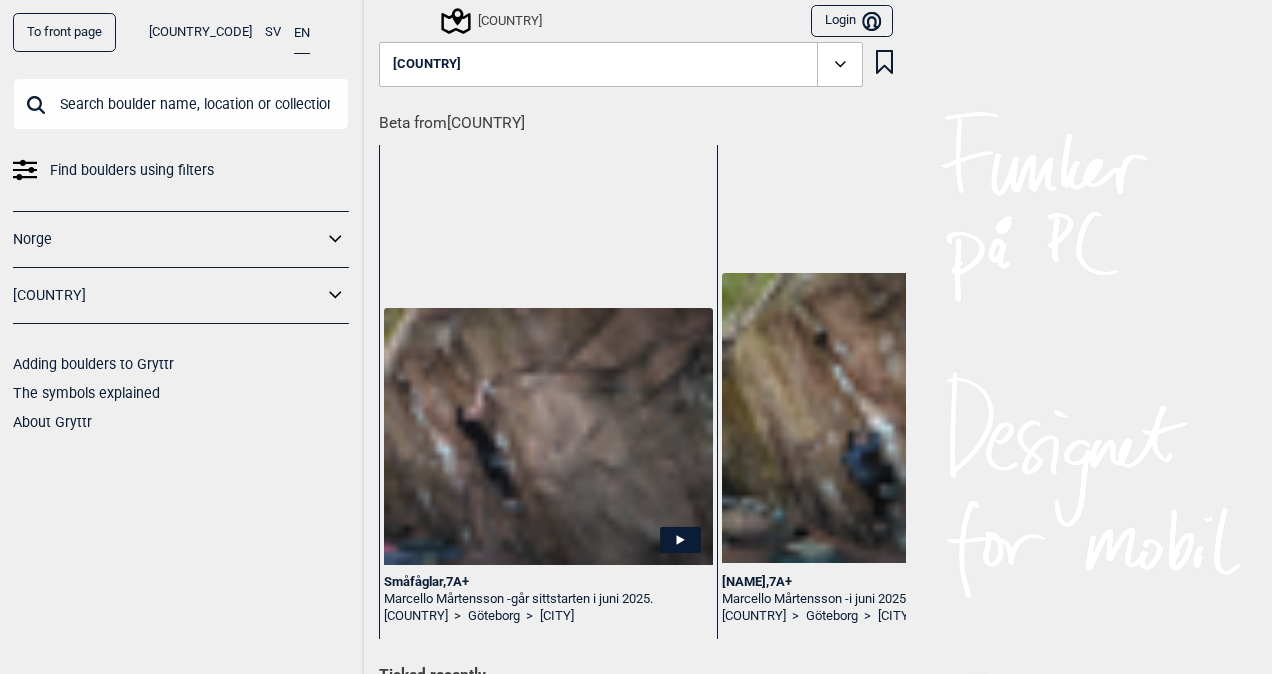 click at bounding box center [336, 239] 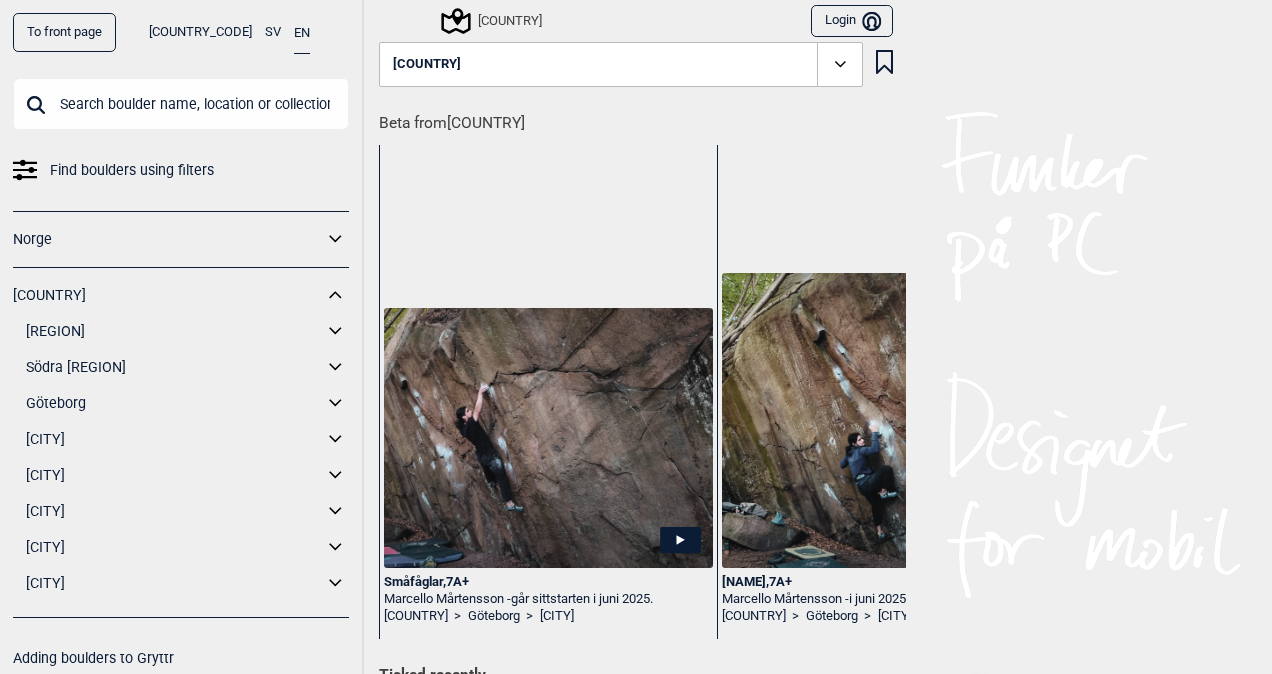 click on "[REGION]" at bounding box center (174, 331) 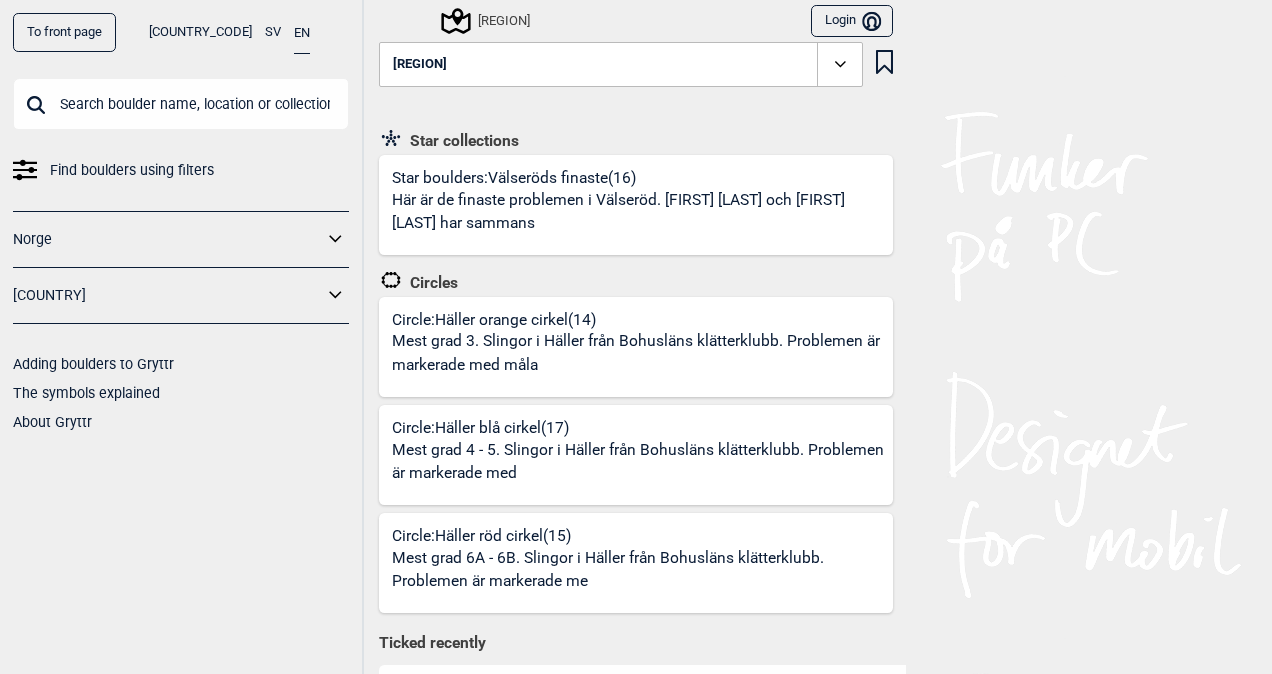 click on "[COUNTRY]" at bounding box center (168, 295) 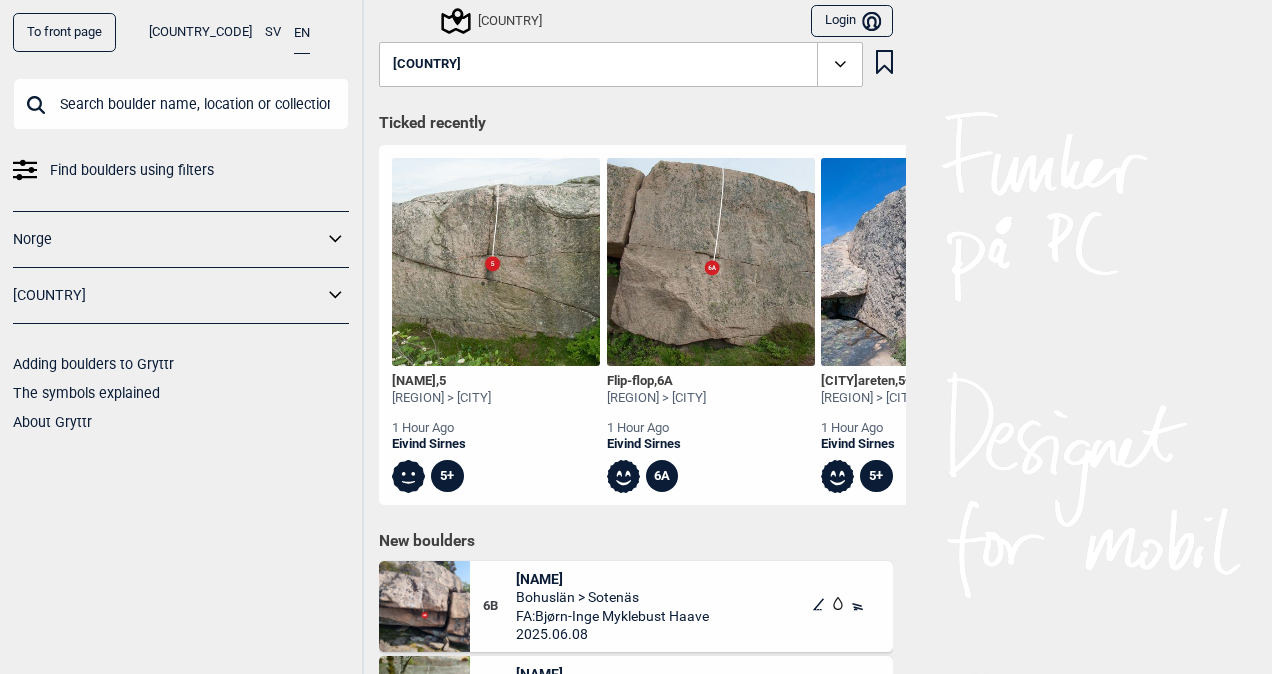 click on "To front page NO SV EN Find boulders using filters Norge Sverige Adding boulders to Gryttr The symbols explained About Gryttr Bohuslän Login Bruker Bohuslän Brodalen Bärfendalen Härnäset Lysehalvön Lysekil Sotenäs Tanum Beta from Bohuslän Romeo og buldere , 7B [FIRST] [LAST] - i [MONTH] [YEAR]. Sverige > Bohuslän > Härnäset Bootcamp , 7C [FIRST] [LAST] - i [MONTH] [YEAR]. Foto: [FIRST] [LAST] Sverige > Bohuslän > Härnäset Star collections Star boulders: Välseröds finaste (16) Här är de finaste problemen i Välseröd. [FIRST] [LAST] och [FIRST] [LAST] har sammans Circles Circle: Häller orange cirkel (14) Mest grad 3. Slingor i Häller från Bohusläns klätterklubb. Problemen är markerade med måla Circle: Häller blå cirkel (17) Mest grad 4 - 5. Slingor i Häller från Bohusläns klätterklubb. Problemen är markerade med Circle: Häller röd cirkel (15) Mest grad 6A - 6B. Slingor i Häller från Bohusläns klätterklubb. Problemen är markerade me Ticked recently 5" at bounding box center (182, 337) 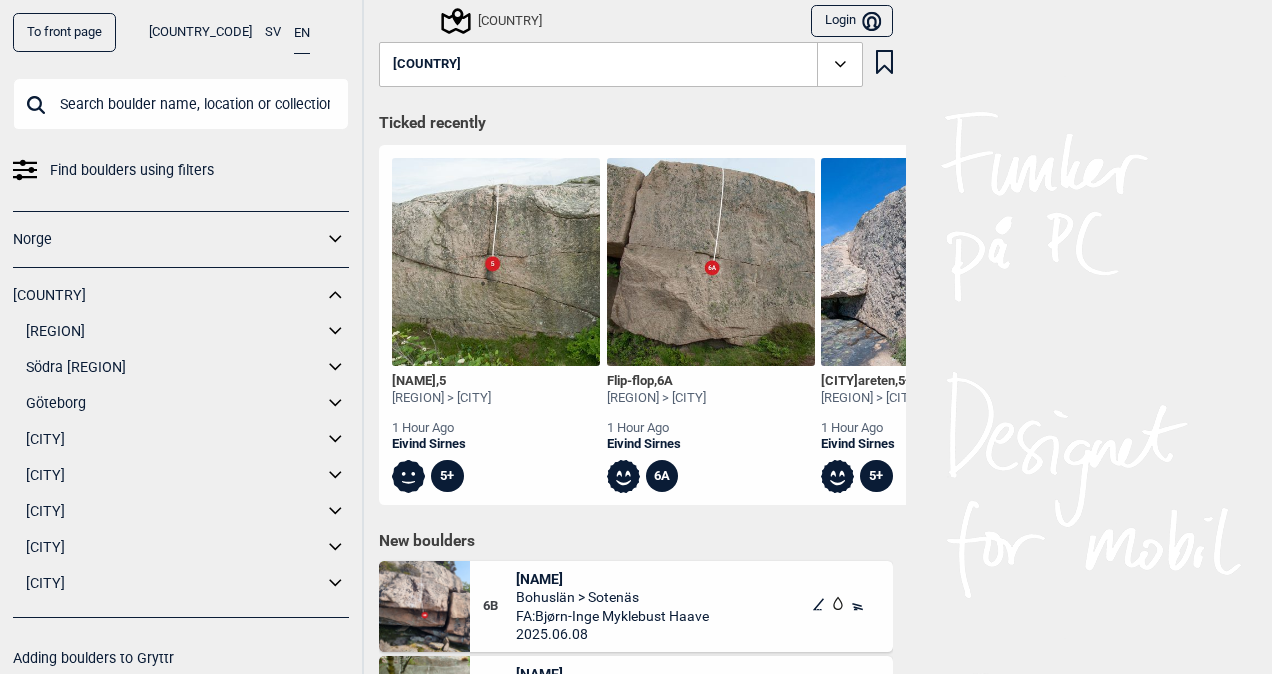 click at bounding box center (336, 331) 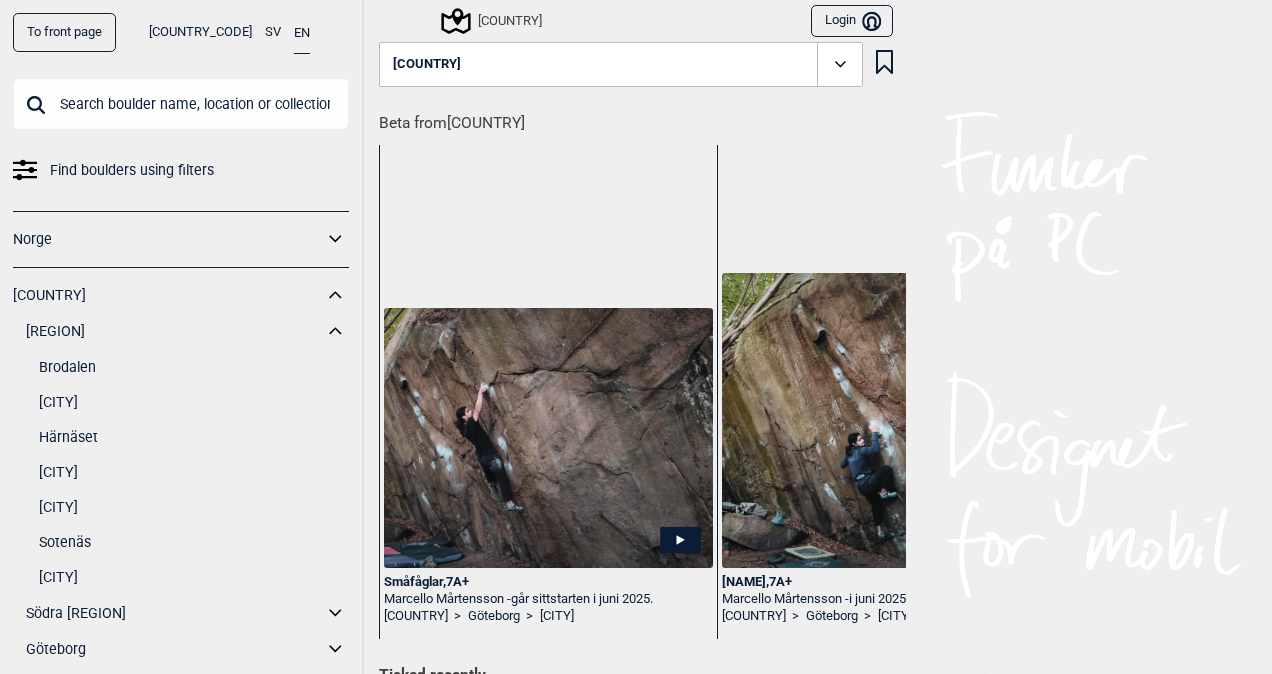 click at bounding box center (181, 104) 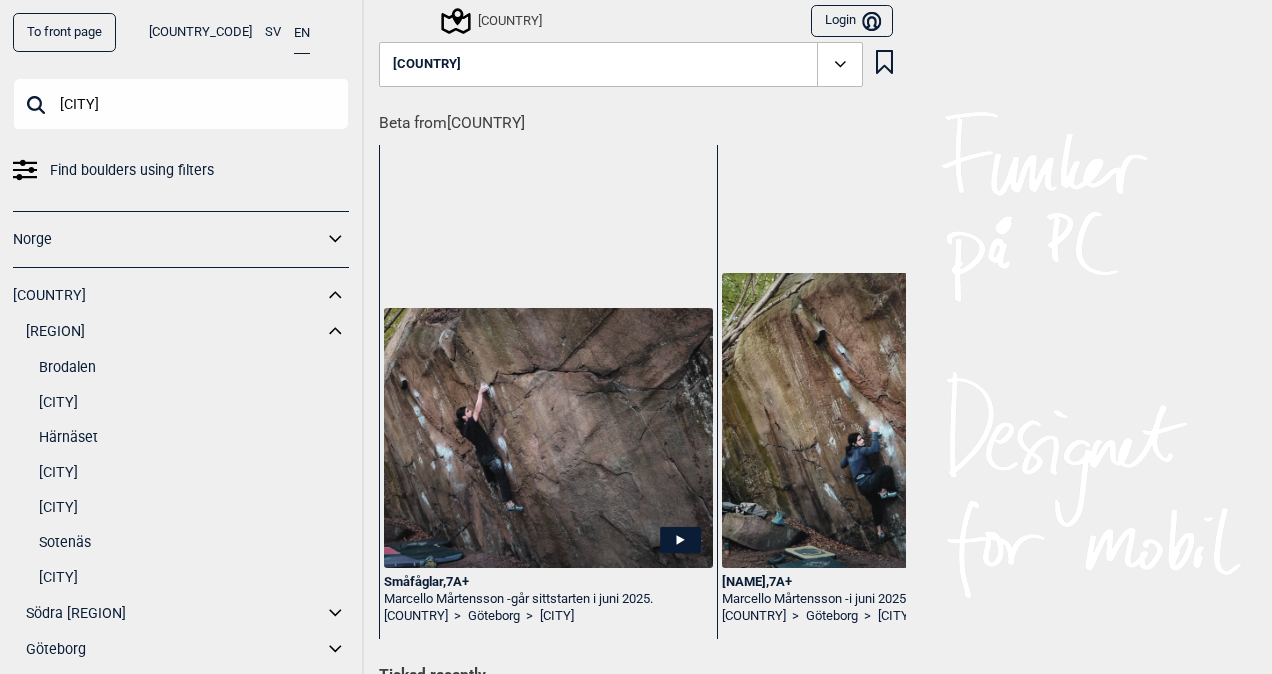 type on "[CITY]" 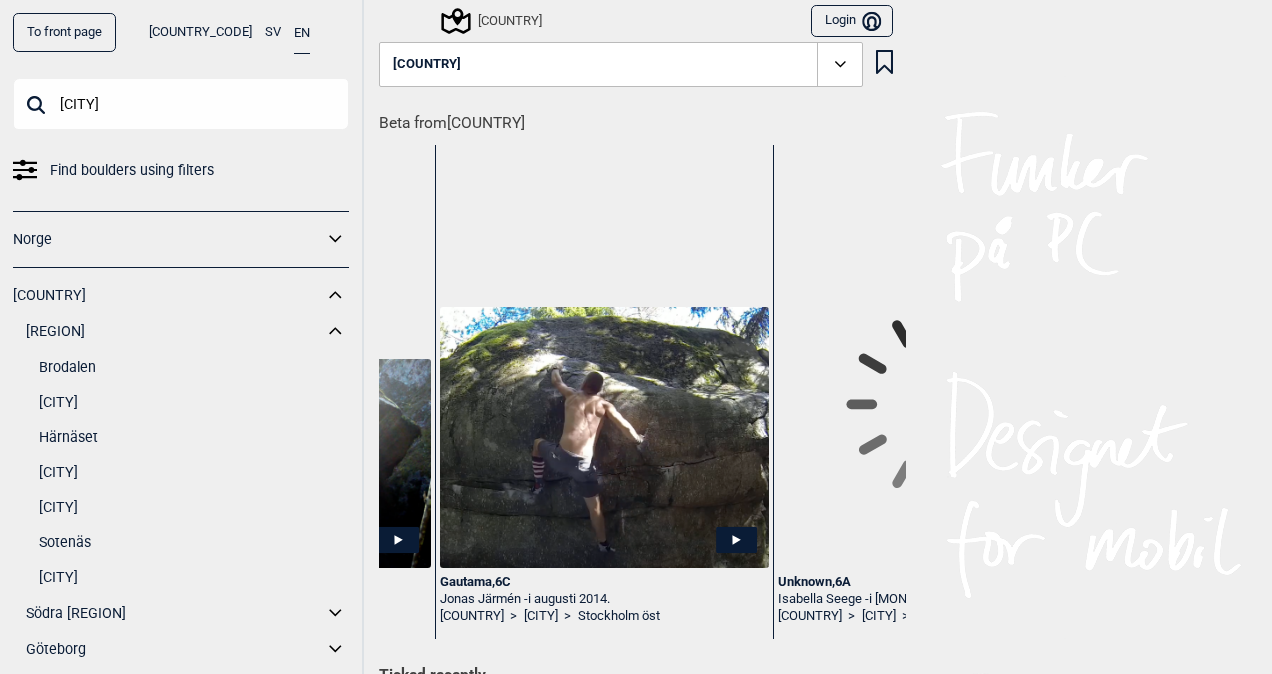 scroll, scrollTop: 0, scrollLeft: 5461, axis: horizontal 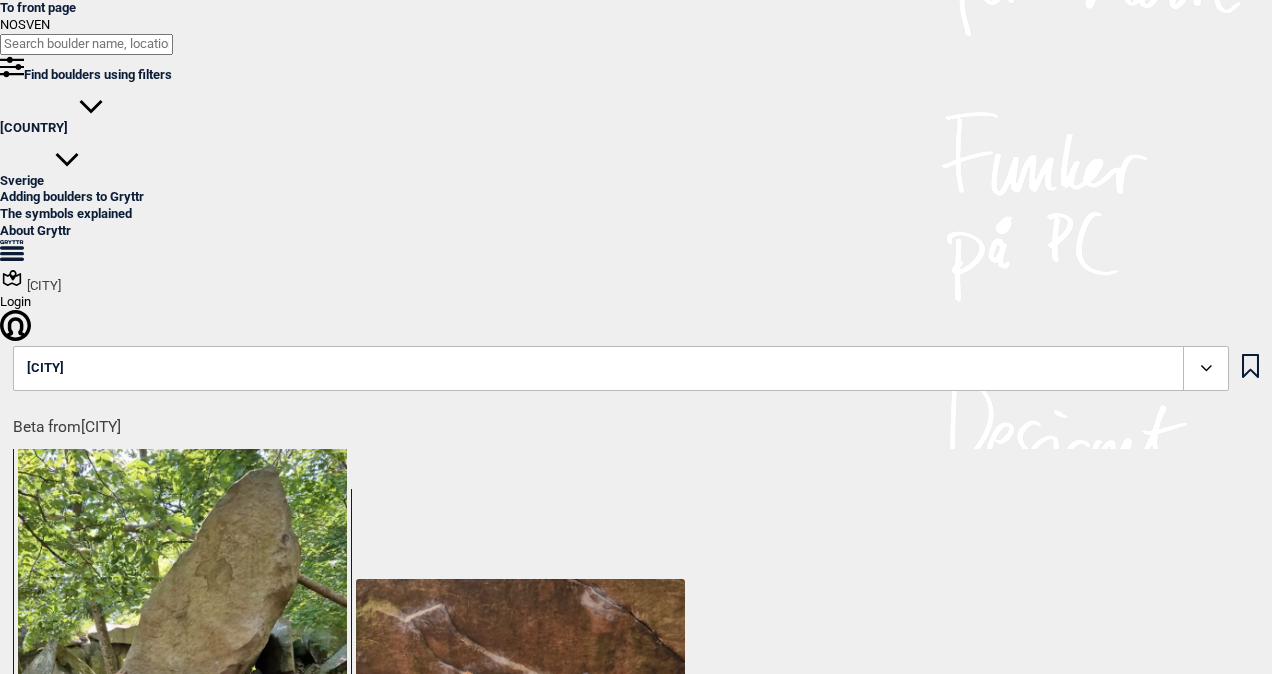 click on "To front page NO SV EN Find boulders using filters Norge Sverige Adding boulders to Gryttr The symbols explained About Gryttr [CITY] Login Bruker [CITY] Beta from [CITY] Dubbel trubbel , 6A+ [FIRST] [LAST] - i [MONTH] [YEAR]. Sverige > Bohuslän > [CITY] Känsloladdning , 6B Ψ 7A [FIRST] [LAST] och [FIRST] [LAST] - i [MONTH] [YEAR]. Sverige > Bohuslän > [CITY] Go to info about parking and access in the map Circles Circle: Häller orange cirkel (14) Mest grad 3. Slingor i Häller från Bohusläns klätterklubb. Problemen är markerade med måla Circle: Häller blå cirkel (17) Mest grad 4 - 5. Slingor i Häller från Bohusläns klätterklubb. Problemen är markerade med Circle: Häller röd cirkel (15) Mest grad 6A - 6B. Slingor i Häller från Bohusläns klätterklubb. Problemen är markerade me Ticked recently Nallen , 5 Bohuslän > [CITY] 3 days ago [FIRST] [LAST] 5 Dubbel trubbel , 6A+ Bohuslän > [CITY] 3 days ago [FIRST] [LAST] 6A+ Makadamslabben , 5 Bohuslän > [CITY] 5 4" at bounding box center [636, 3979] 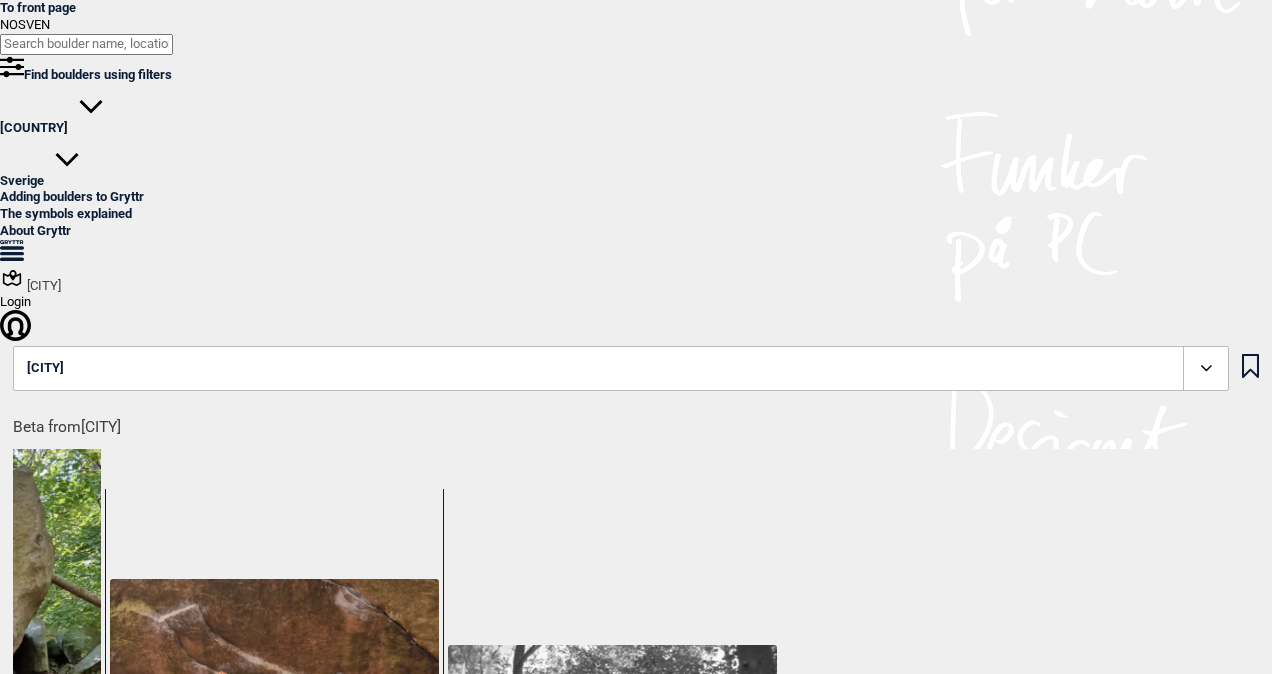 scroll, scrollTop: 0, scrollLeft: 251, axis: horizontal 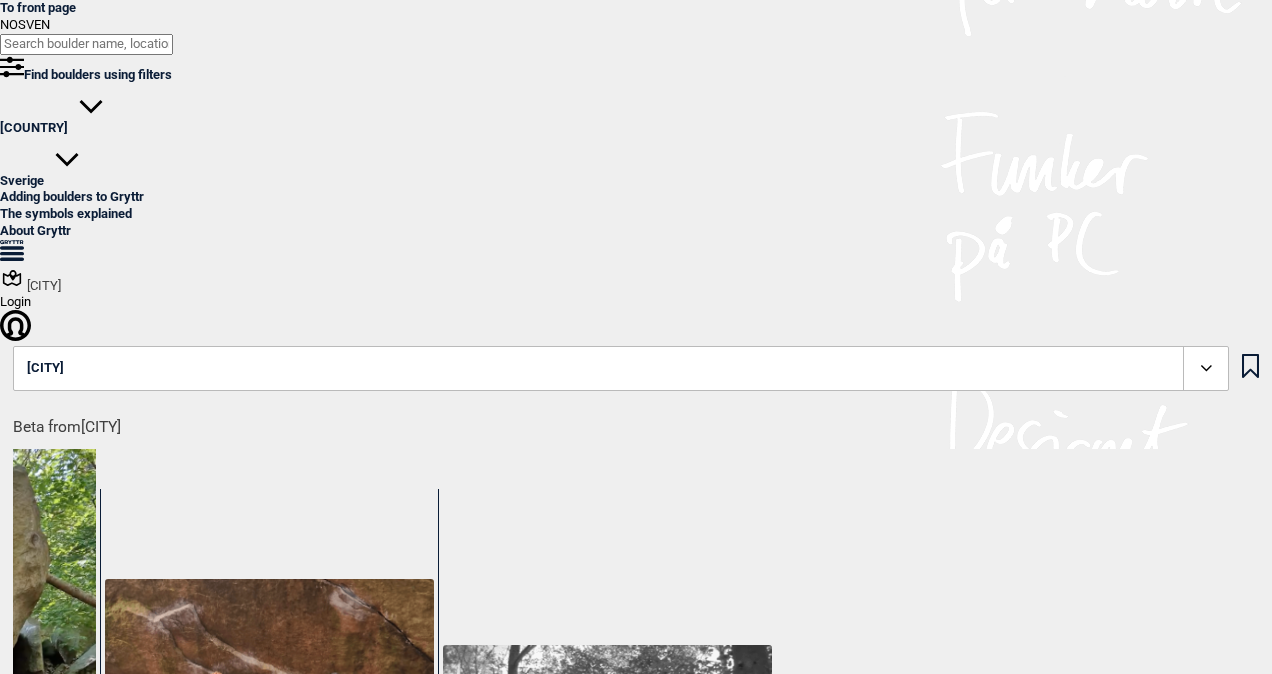 click on "Find boulders using filters" at bounding box center (98, 74) 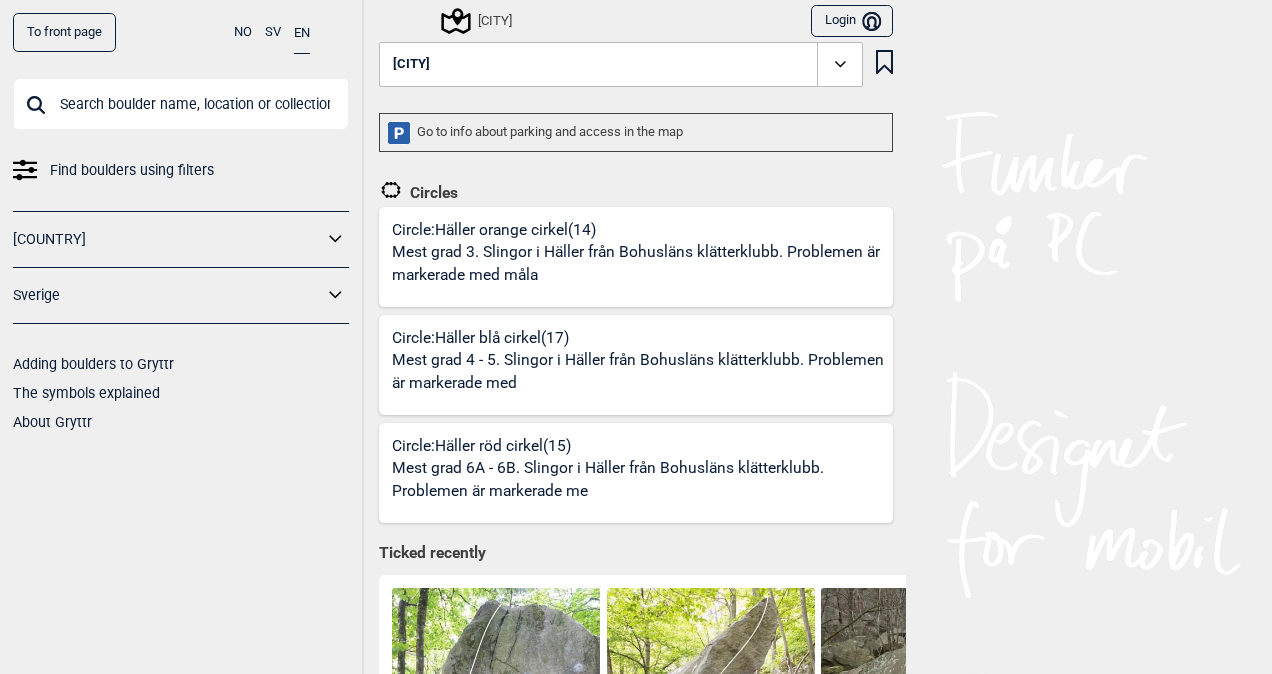 click on "To front page NO SV EN Find boulders using filters Norge Sverige Adding boulders to Gryttr The symbols explained About Gryttr Bohuslän Login Bruker Bohuslän Brodalen Bärfendalen Härnäset Lysehalvön Lysekil Sotenäs Tanum Beta from Bohuslän Romeo og buldere , 7B [FIRST] [LAST] - i [MONTH] [YEAR]. Sverige > Bohuslän > Härnäset Bootcamp , 7C [FIRST] [LAST] - i [MONTH] [YEAR]. Foto: [FIRST] [LAST] Sverige > Bohuslän > Härnäset Star collections Star boulders: Välseröds finaste (16) Här är de finaste problemen i Välseröd. [FIRST] [LAST] och [FIRST] [LAST] har sammans Circles Circle: Häller orange cirkel (14) Mest grad 3. Slingor i Häller från Bohusläns klätterklubb. Problemen är markerade med måla Circle: Häller blå cirkel (17) Mest grad 4 - 5. Slingor i Häller från Bohusläns klätterklubb. Problemen är markerade med Circle: Häller röd cirkel (15) Mest grad 6A - 6B. Slingor i Häller från Bohusläns klätterklubb. Problemen är markerade me Ticked recently 5" at bounding box center (182, 337) 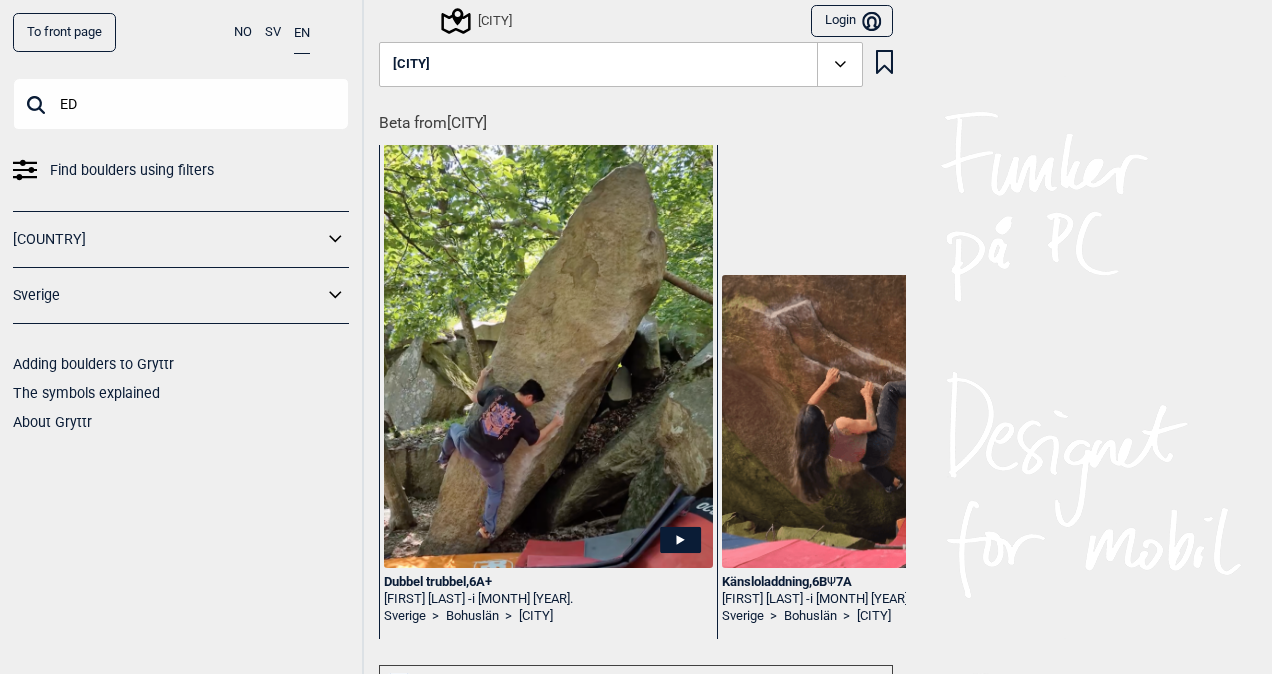 type on "ED" 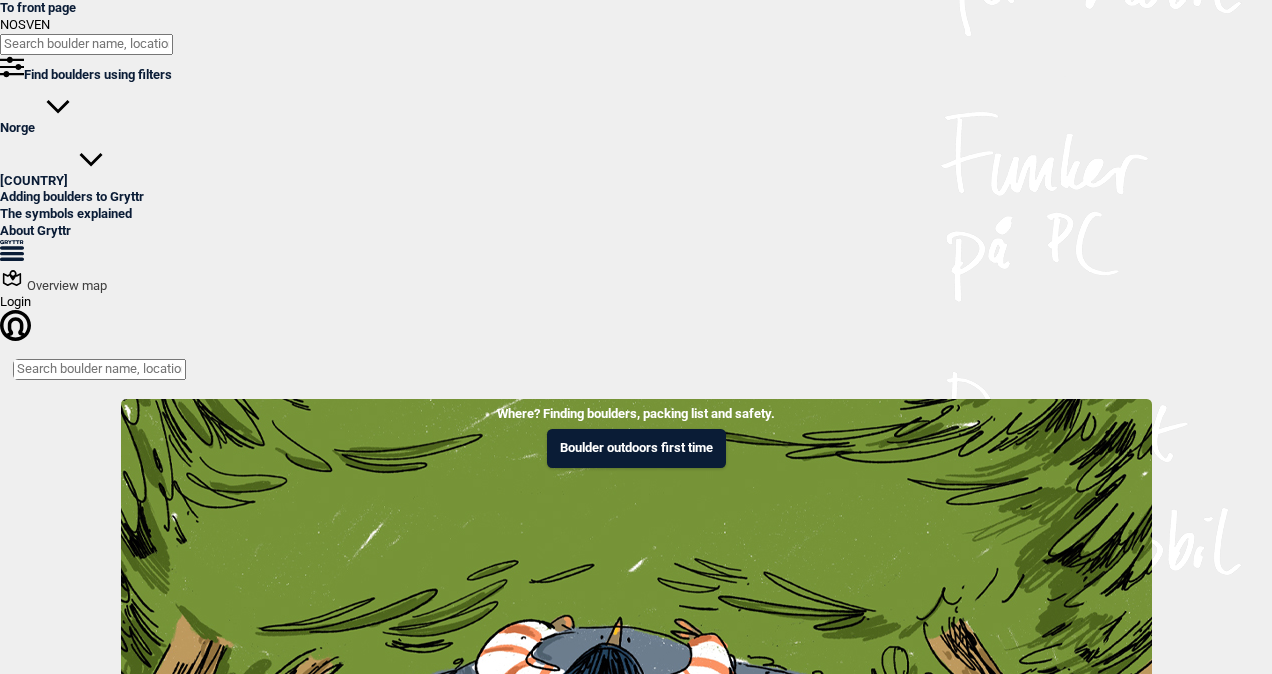 scroll, scrollTop: 0, scrollLeft: 0, axis: both 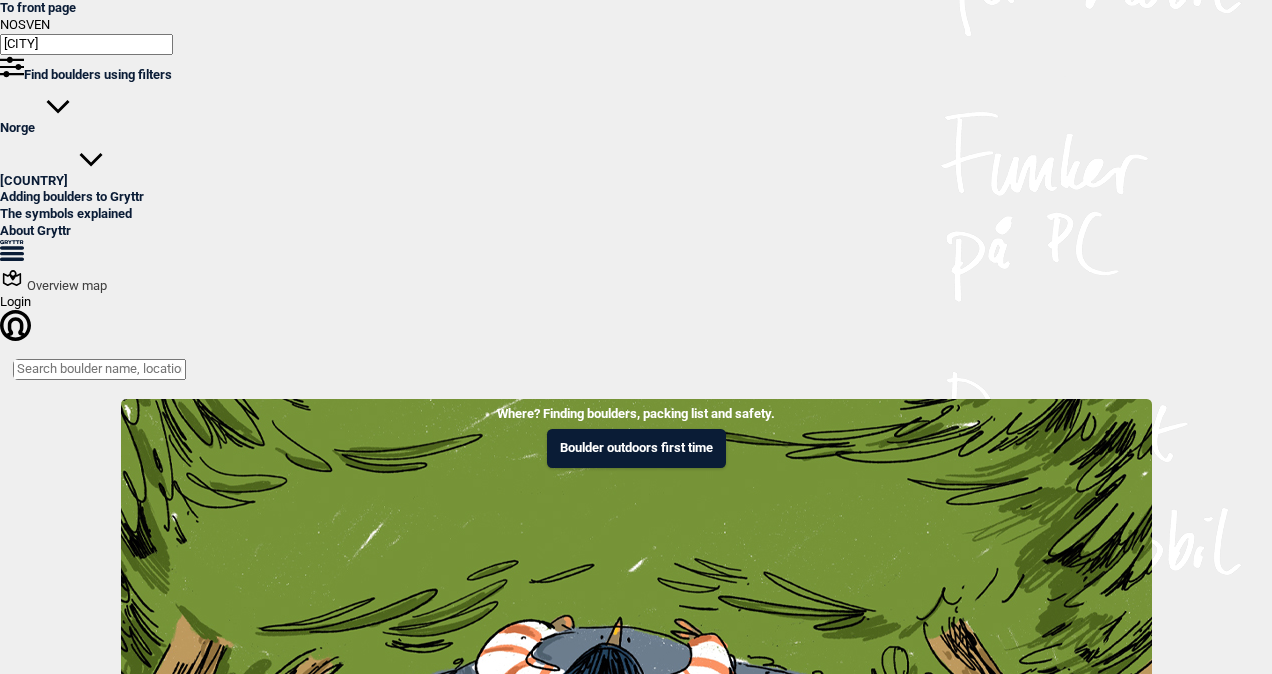 type on "ED" 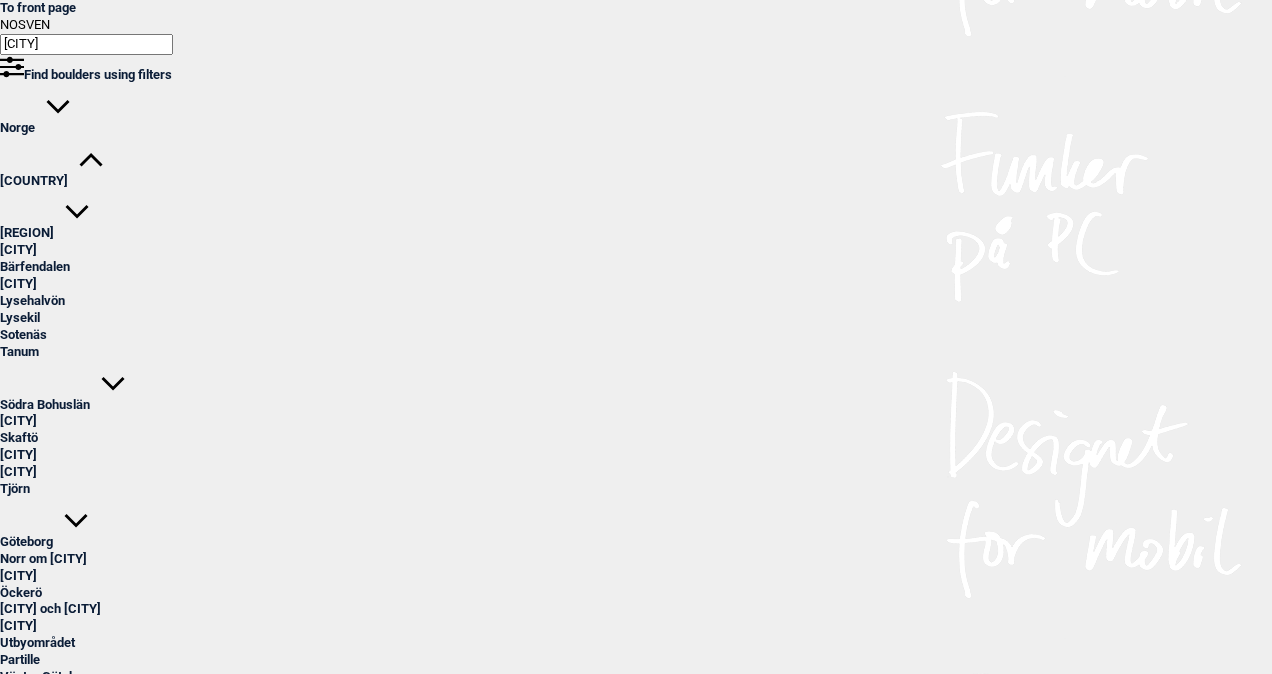 click at bounding box center [78, 213] 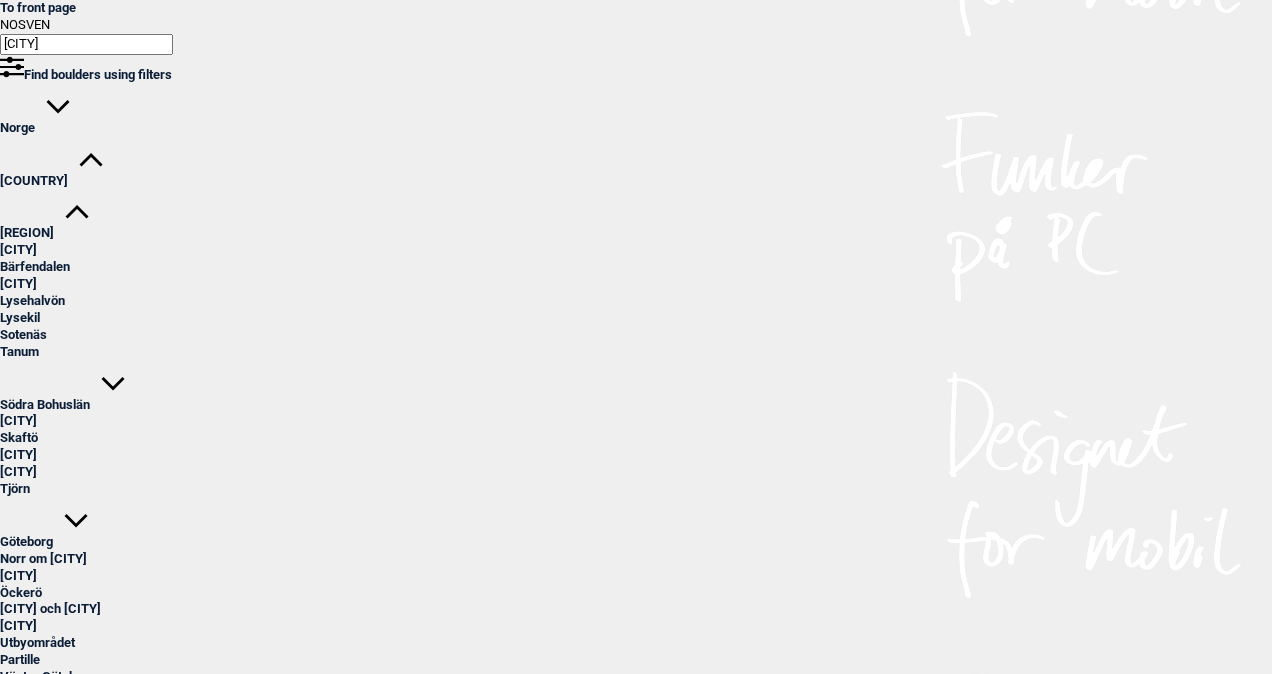 click on "[CITY]" at bounding box center [35, 266] 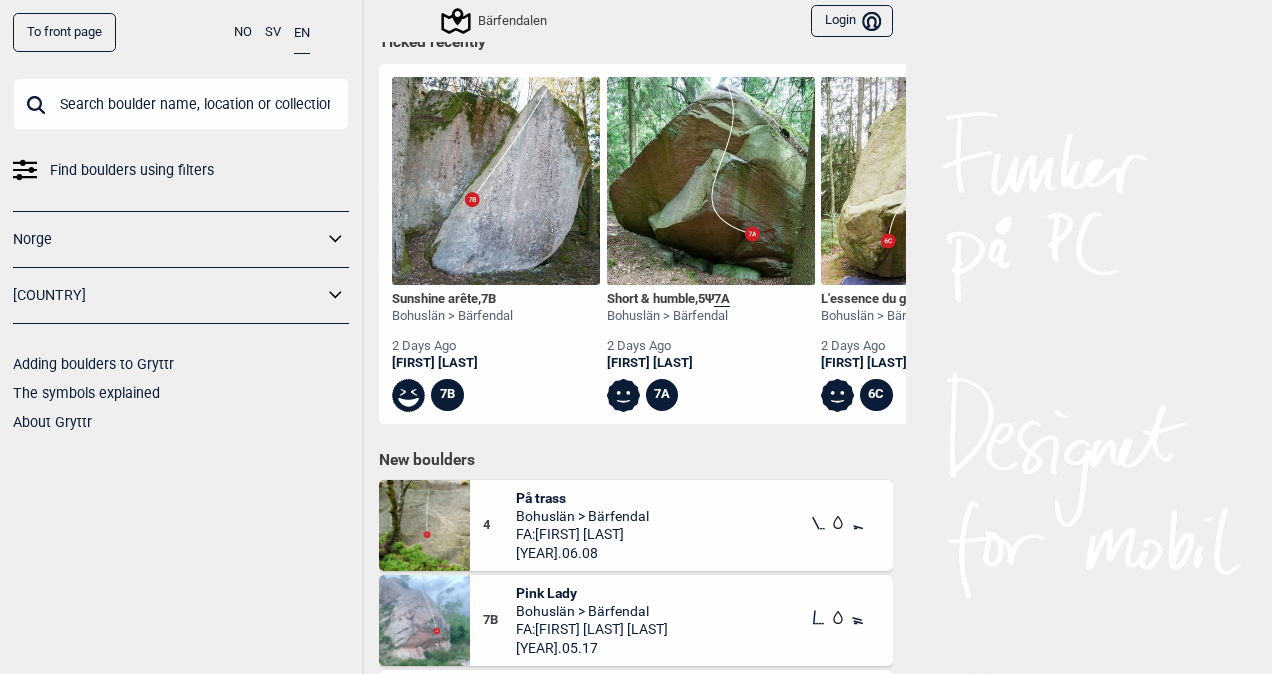 scroll, scrollTop: 933, scrollLeft: 0, axis: vertical 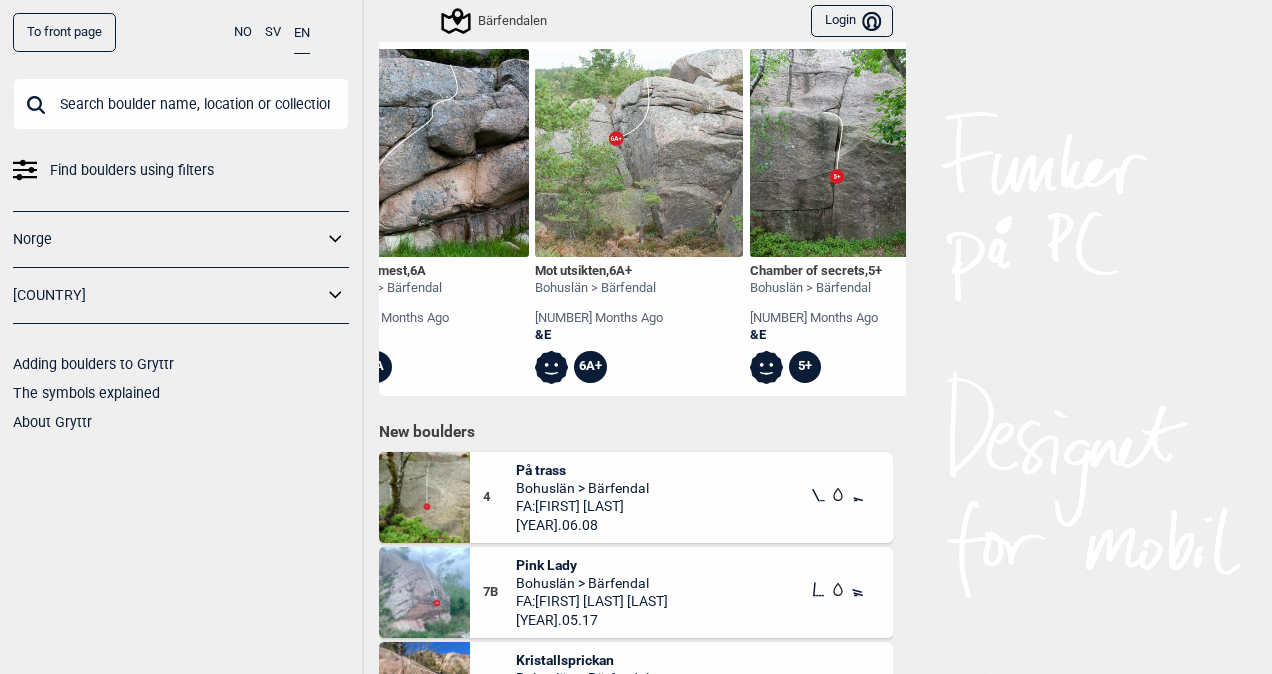 click at bounding box center (336, 239) 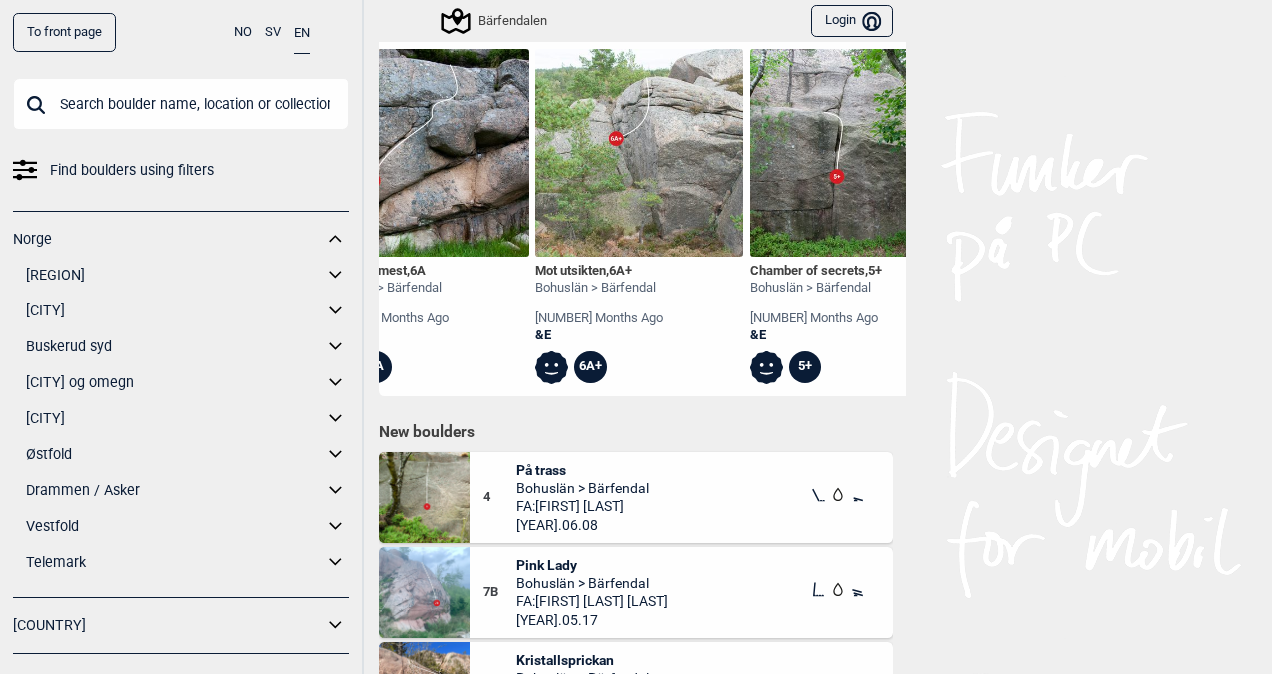 click at bounding box center [336, 239] 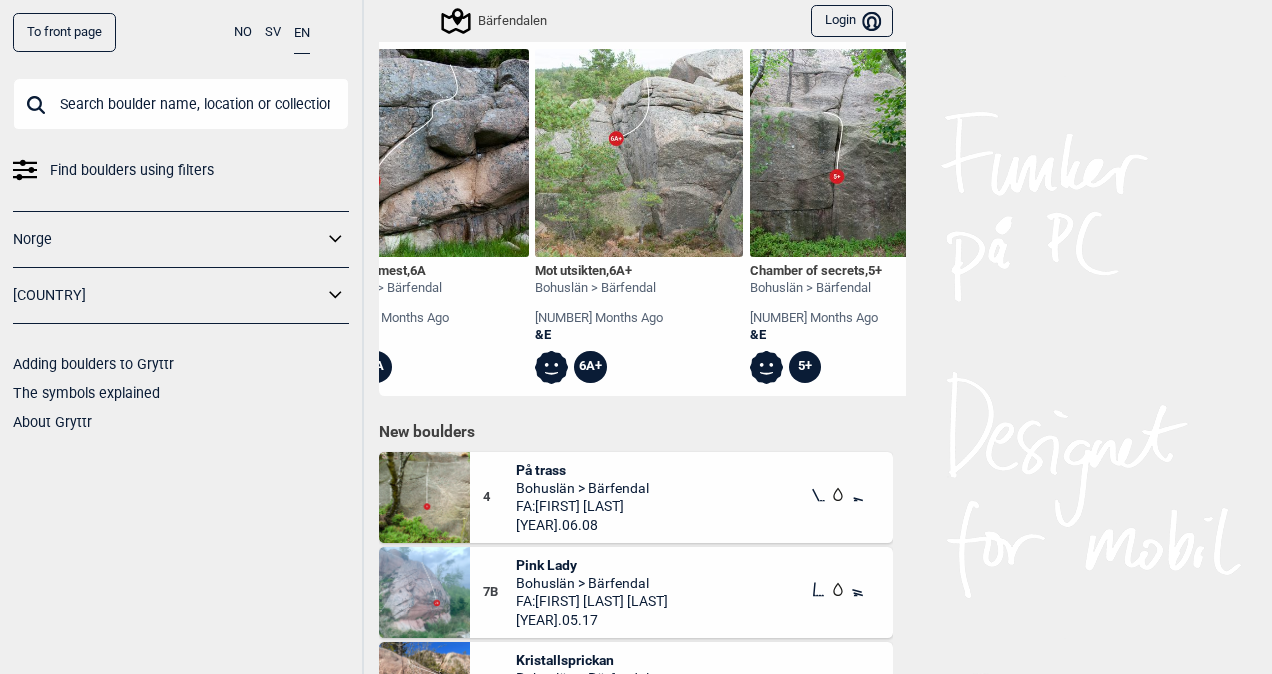 click on "[COUNTRY]" at bounding box center (181, 296) 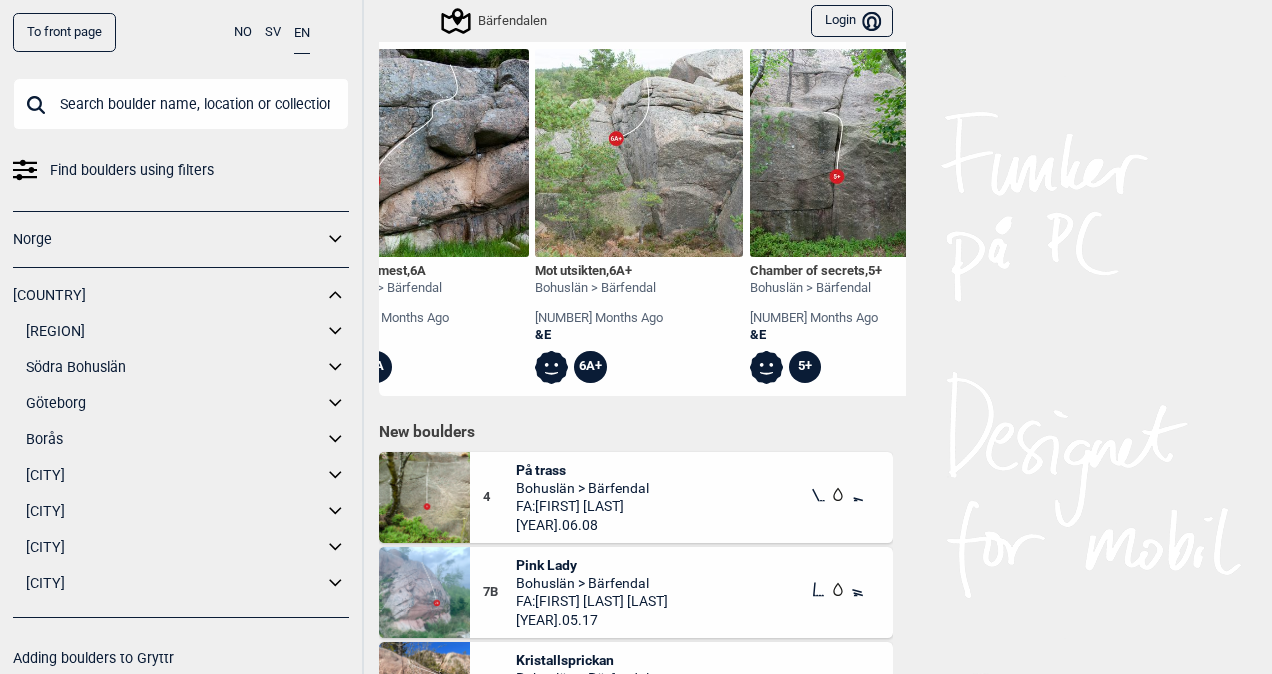 click at bounding box center (336, 331) 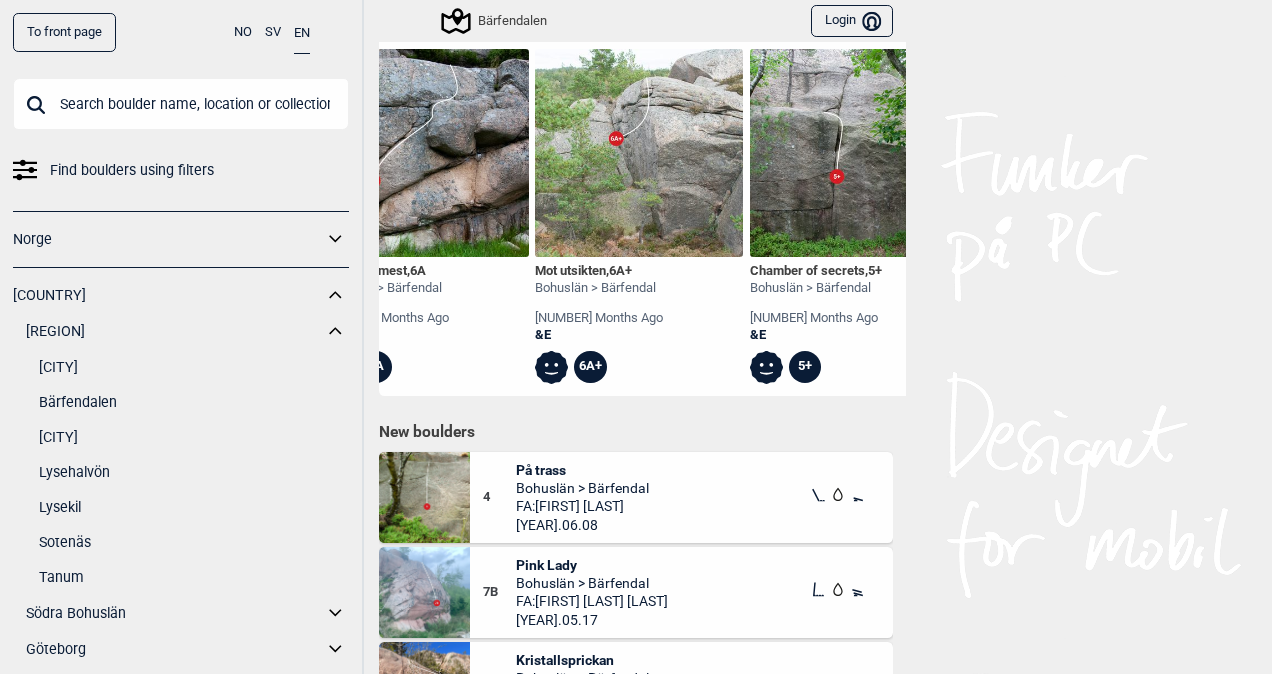 click on "Härnäset" at bounding box center [194, 437] 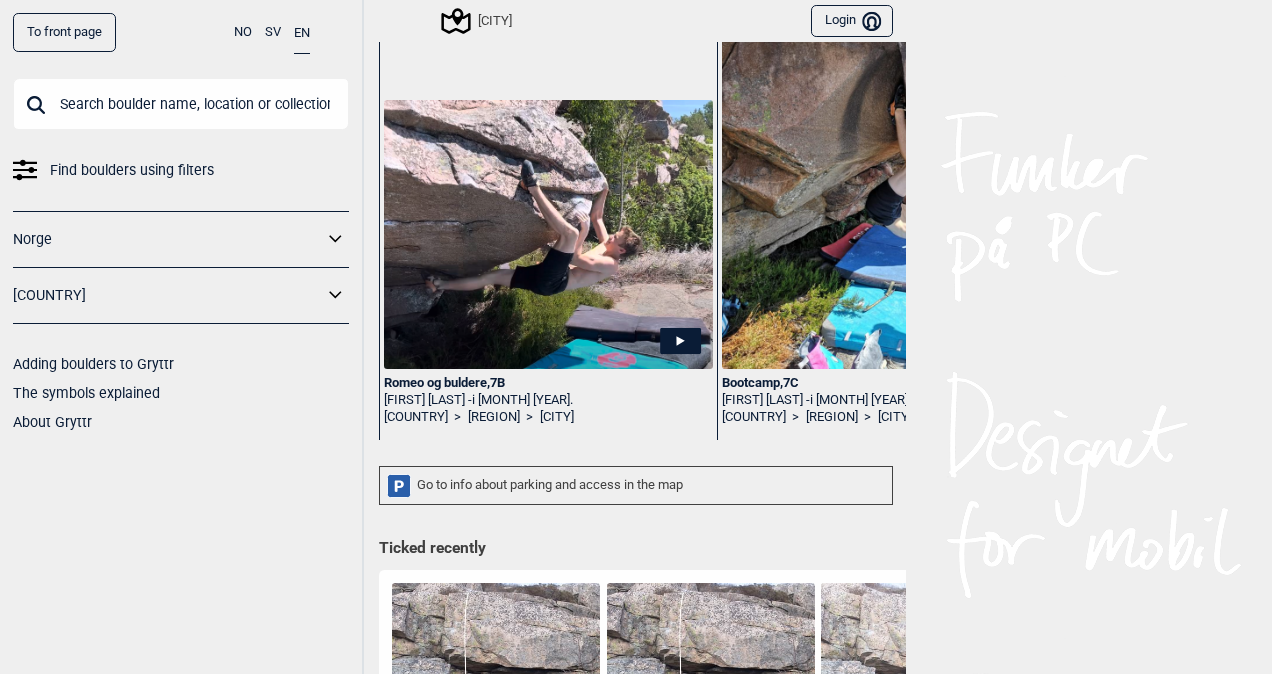 scroll, scrollTop: 200, scrollLeft: 0, axis: vertical 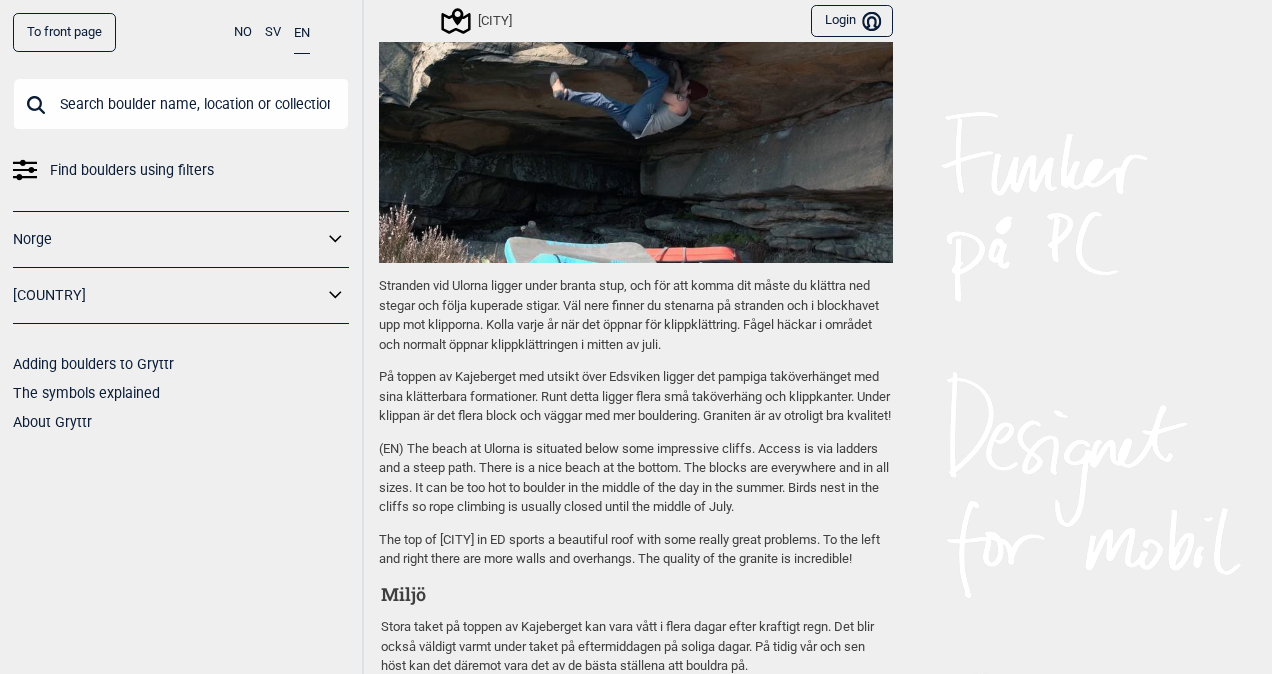 click at bounding box center (181, 104) 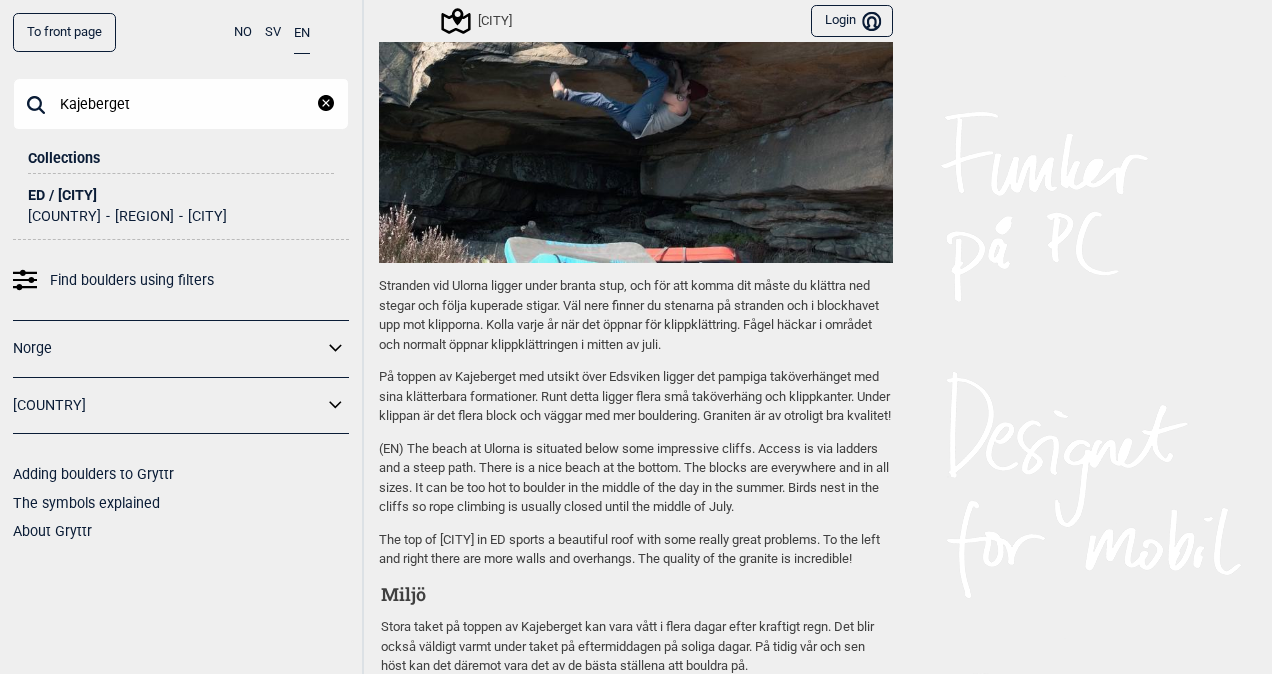 type on "Kajeberget" 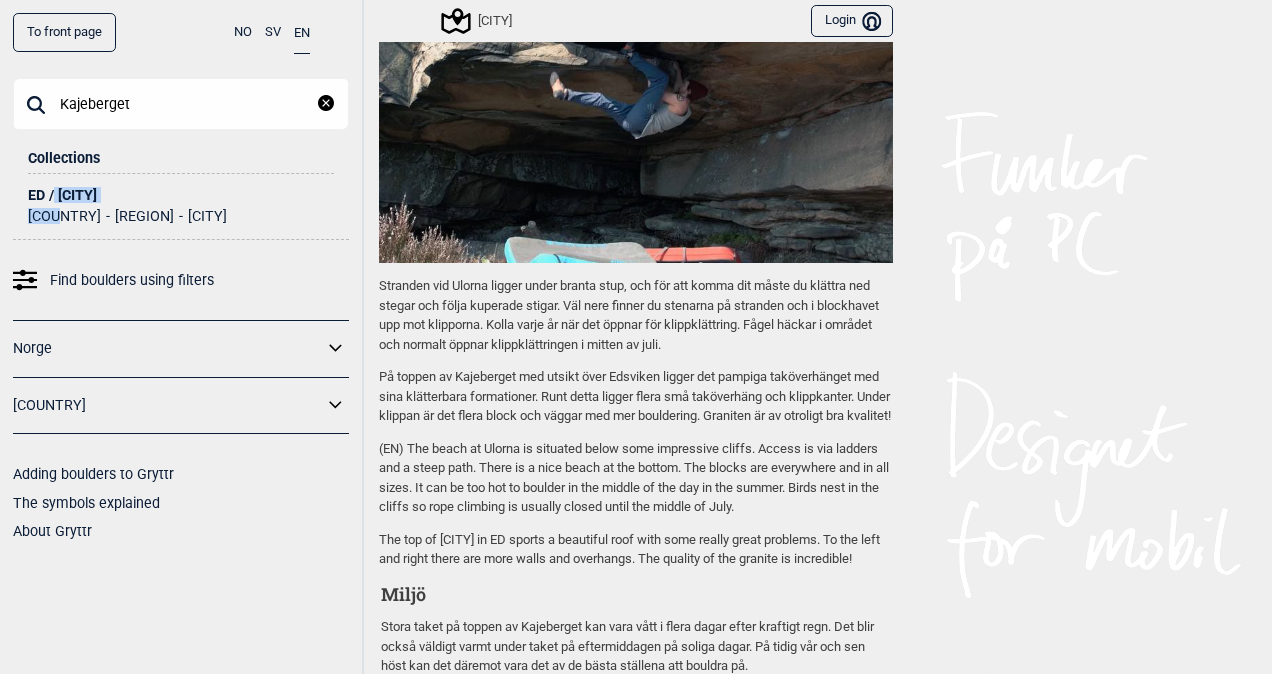 drag, startPoint x: 53, startPoint y: 202, endPoint x: 65, endPoint y: 177, distance: 27.730848 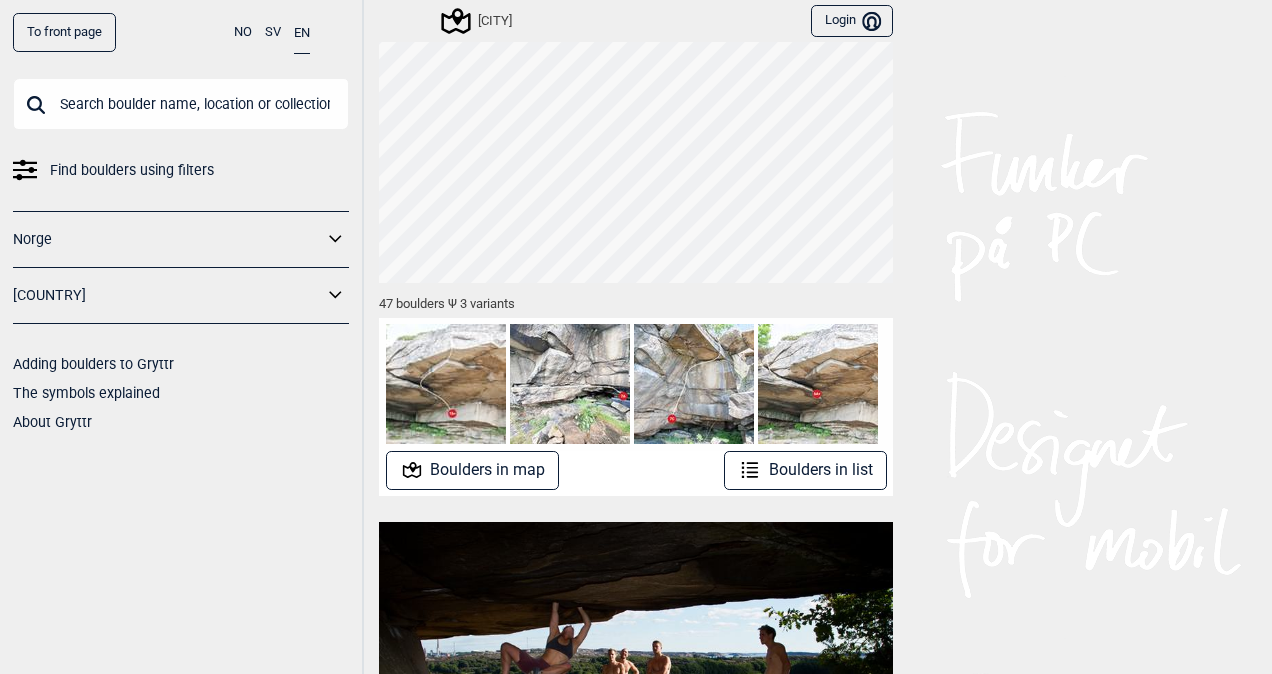 scroll, scrollTop: 0, scrollLeft: 0, axis: both 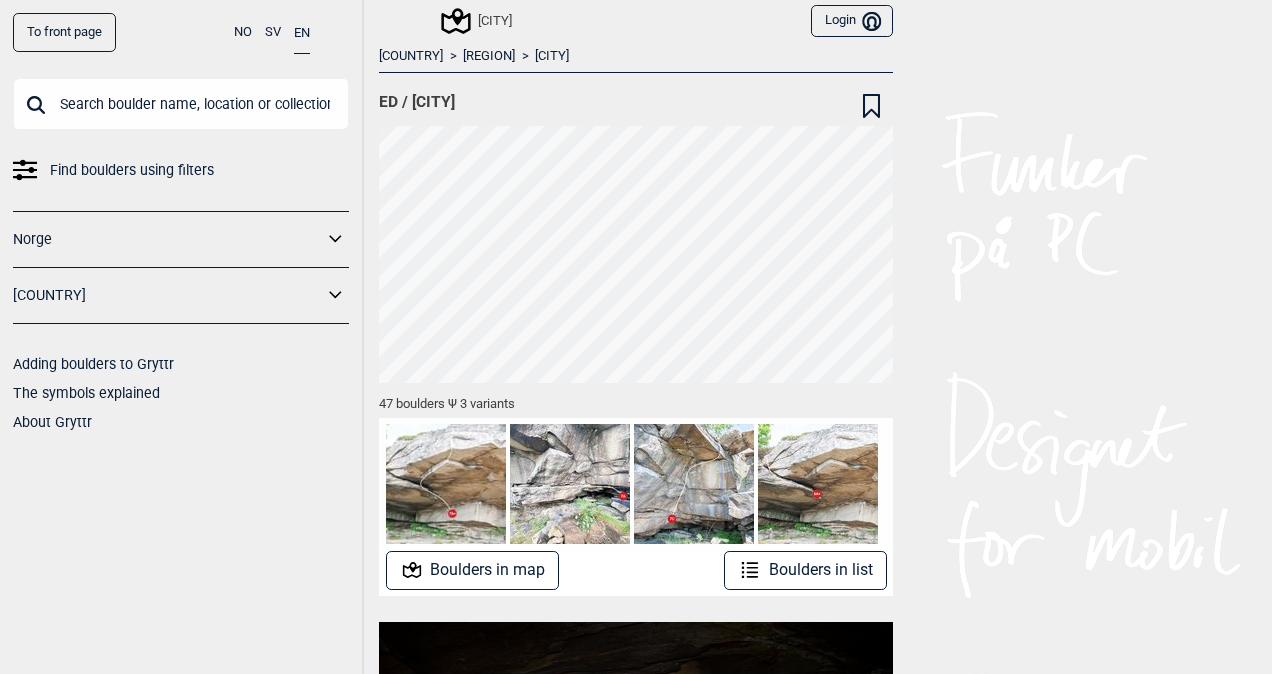 click at bounding box center (446, 484) 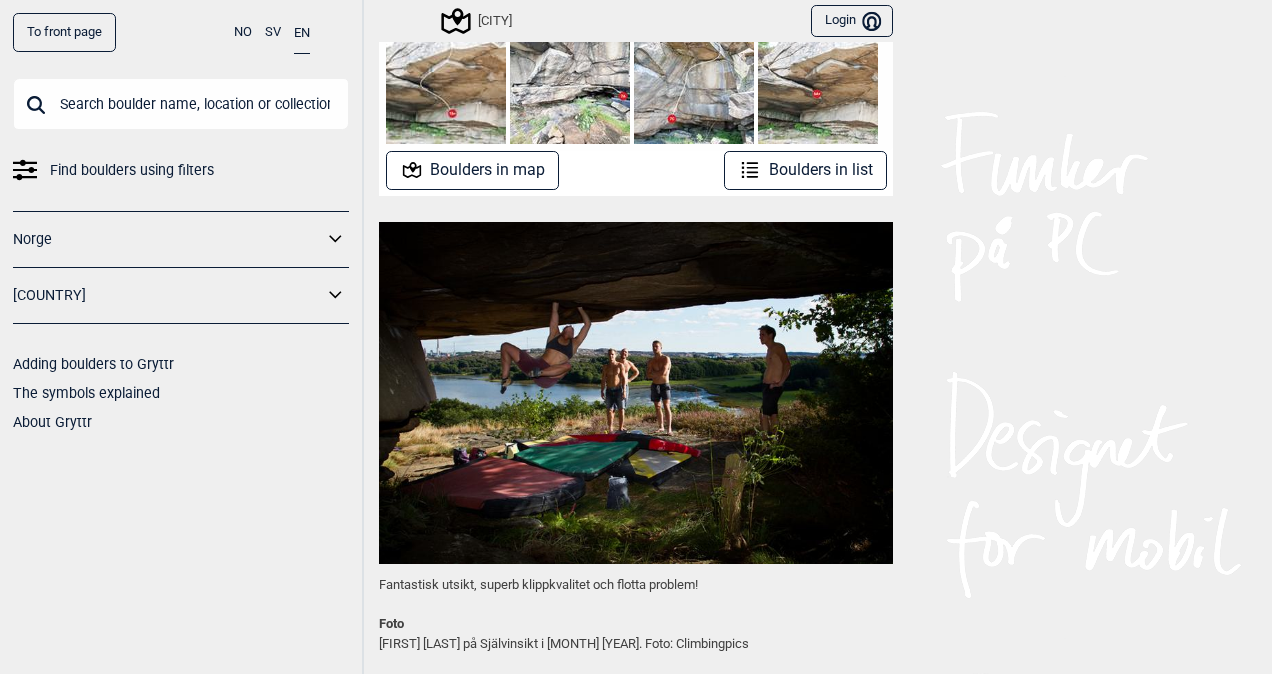 click on "Boulders in list" at bounding box center (805, 170) 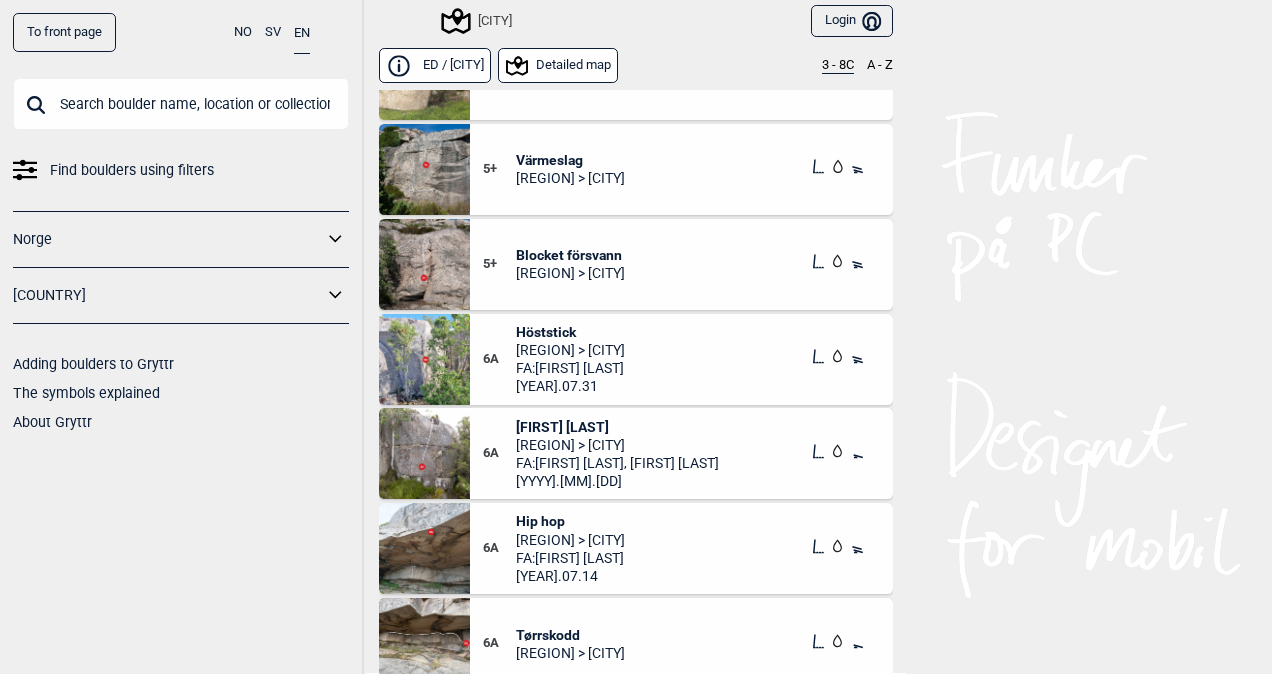 scroll, scrollTop: 866, scrollLeft: 0, axis: vertical 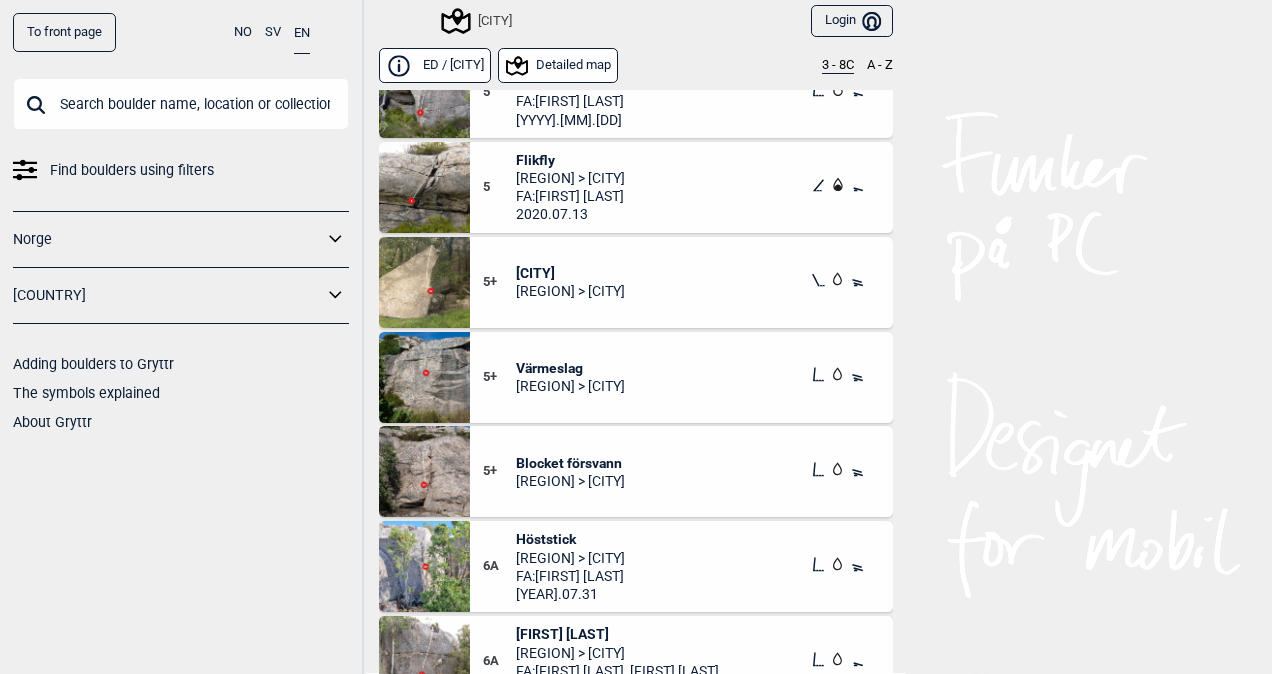 click on "Andra sidan" at bounding box center (570, 273) 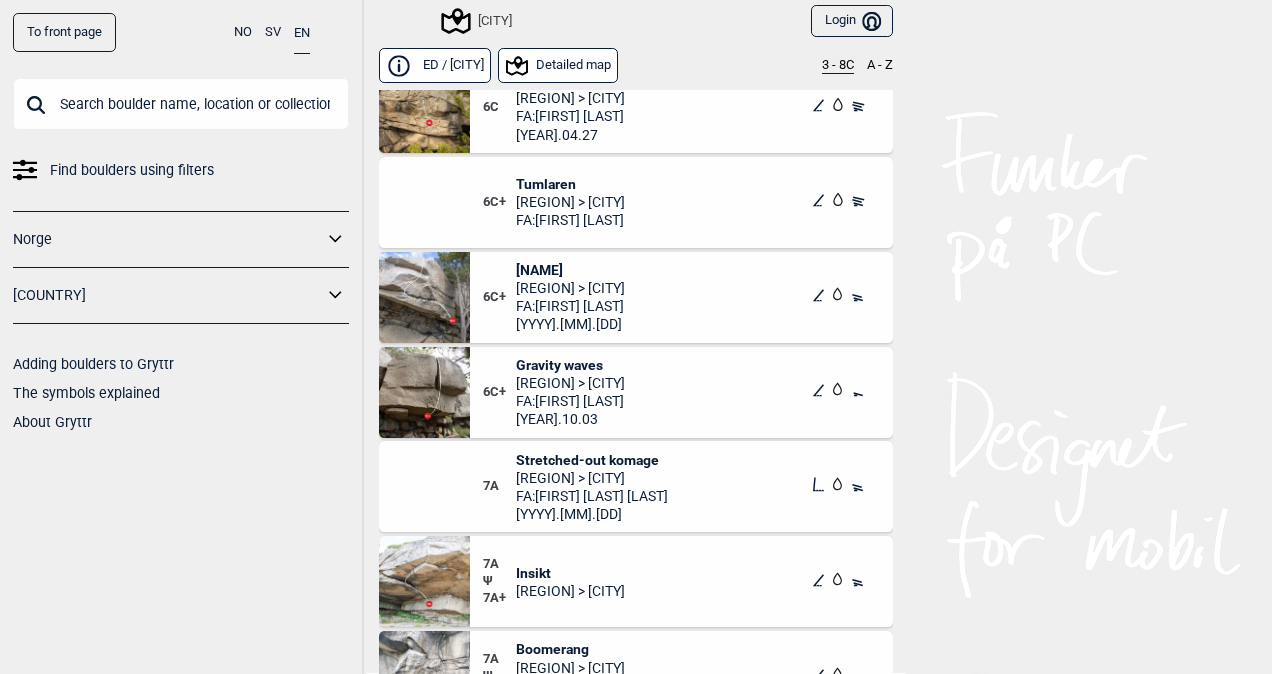 scroll, scrollTop: 3400, scrollLeft: 0, axis: vertical 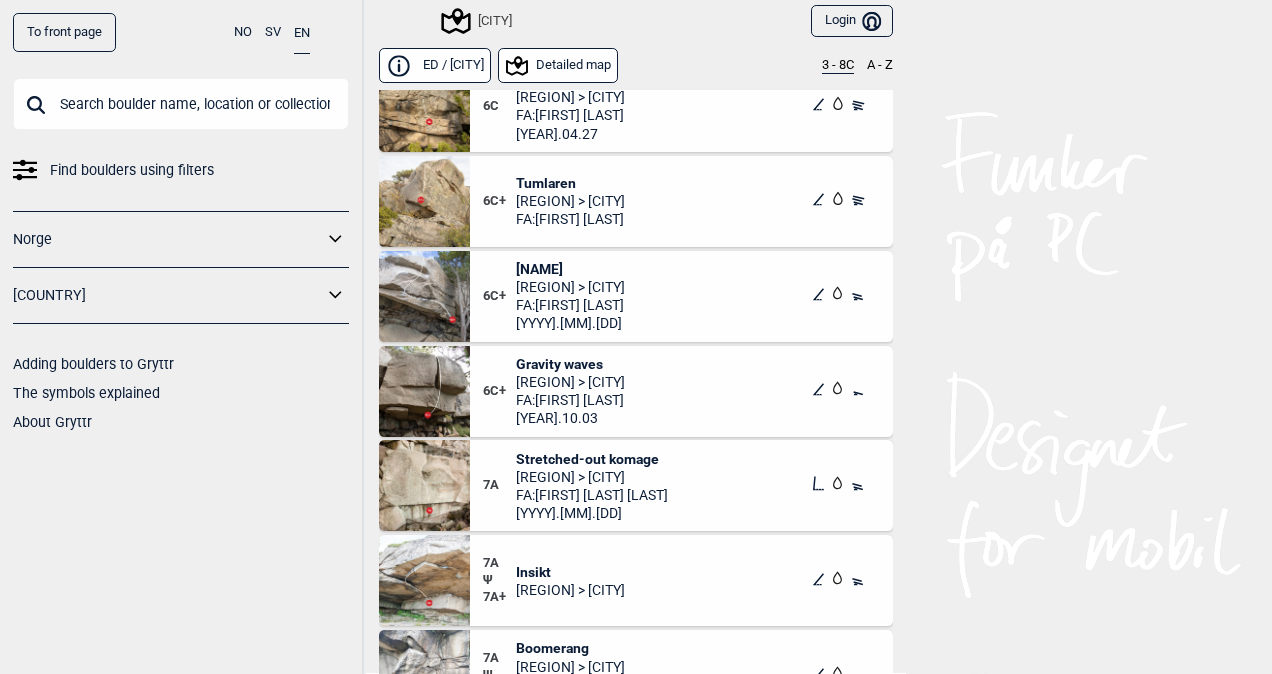 drag, startPoint x: 570, startPoint y: 362, endPoint x: 1066, endPoint y: 316, distance: 498.1285 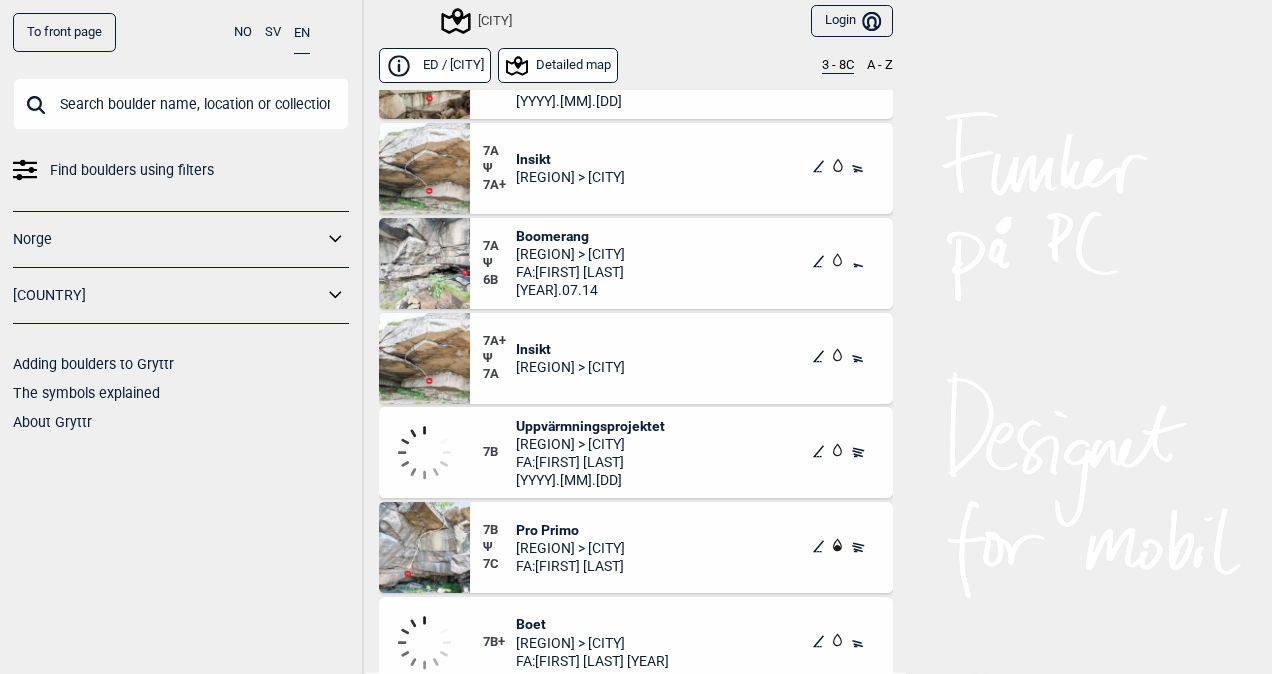 scroll, scrollTop: 3800, scrollLeft: 0, axis: vertical 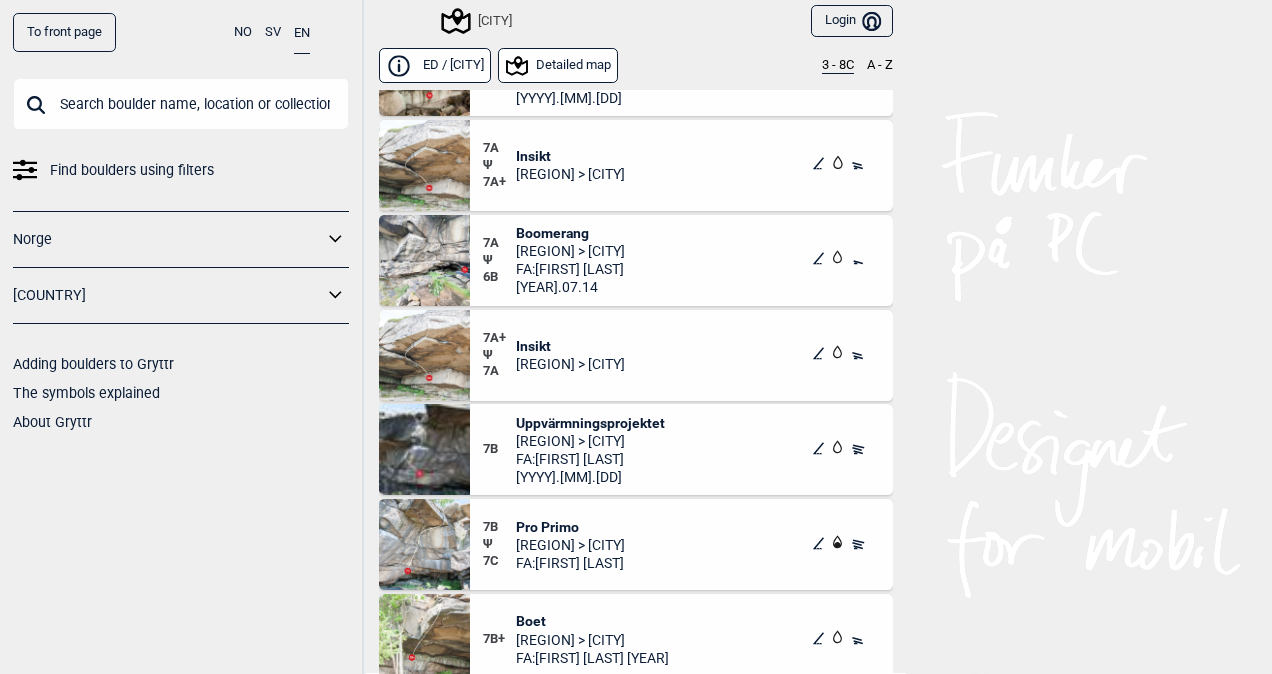 click on "Insikt" at bounding box center [570, 346] 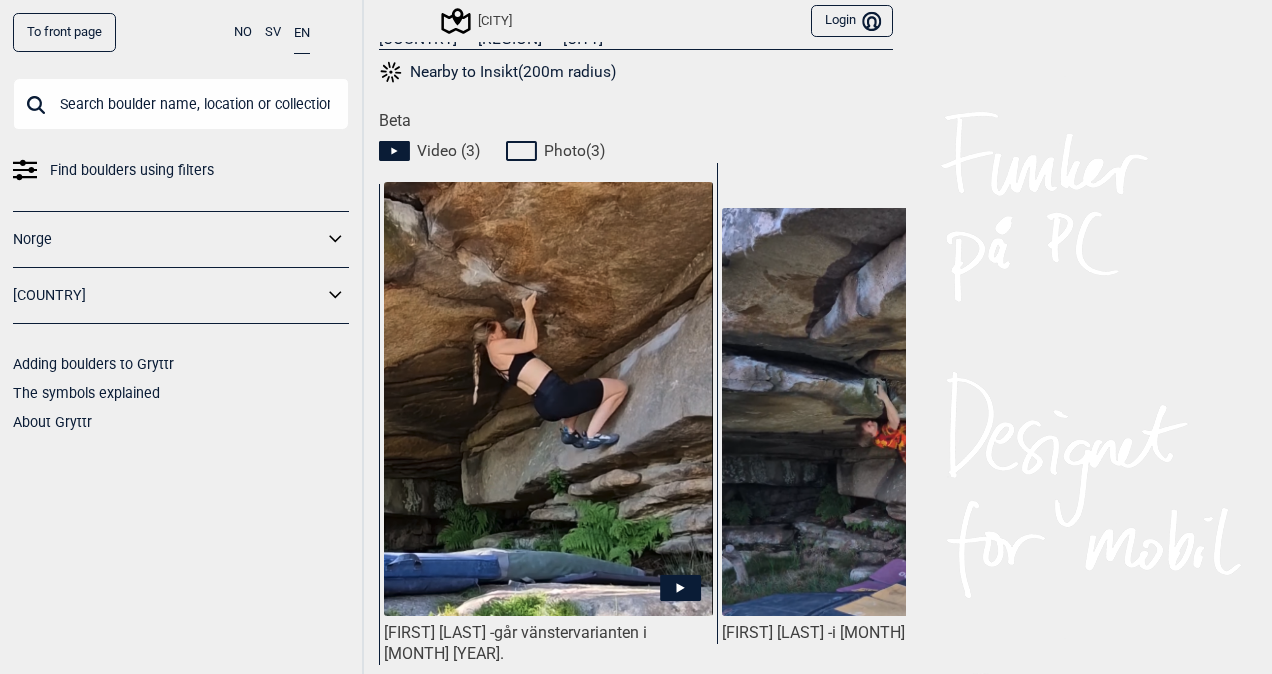scroll, scrollTop: 866, scrollLeft: 0, axis: vertical 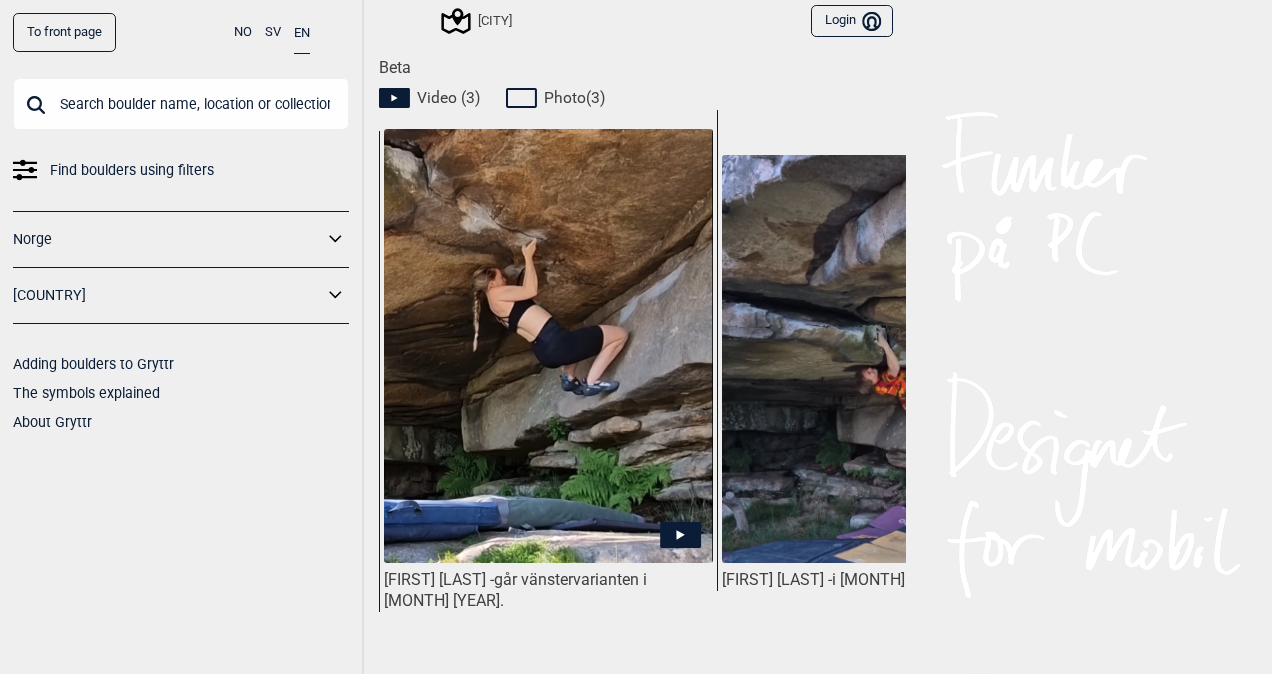 click at bounding box center (548, 346) 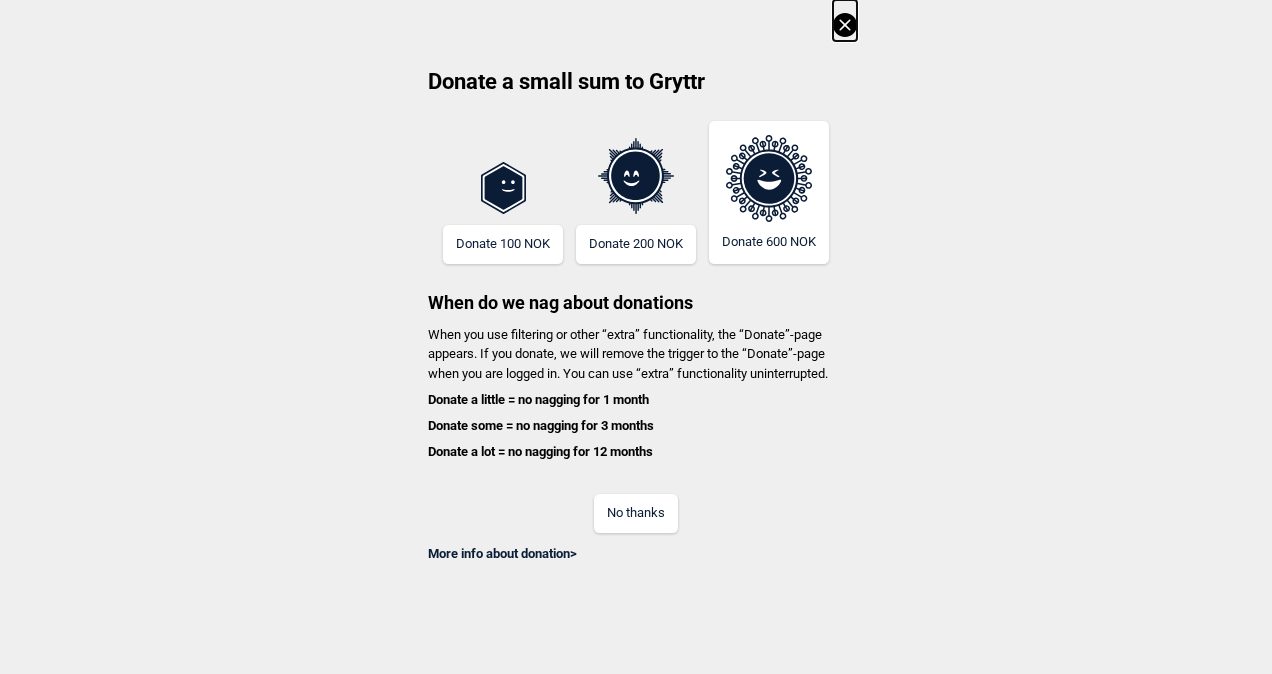 click on "No thanks" at bounding box center (636, 513) 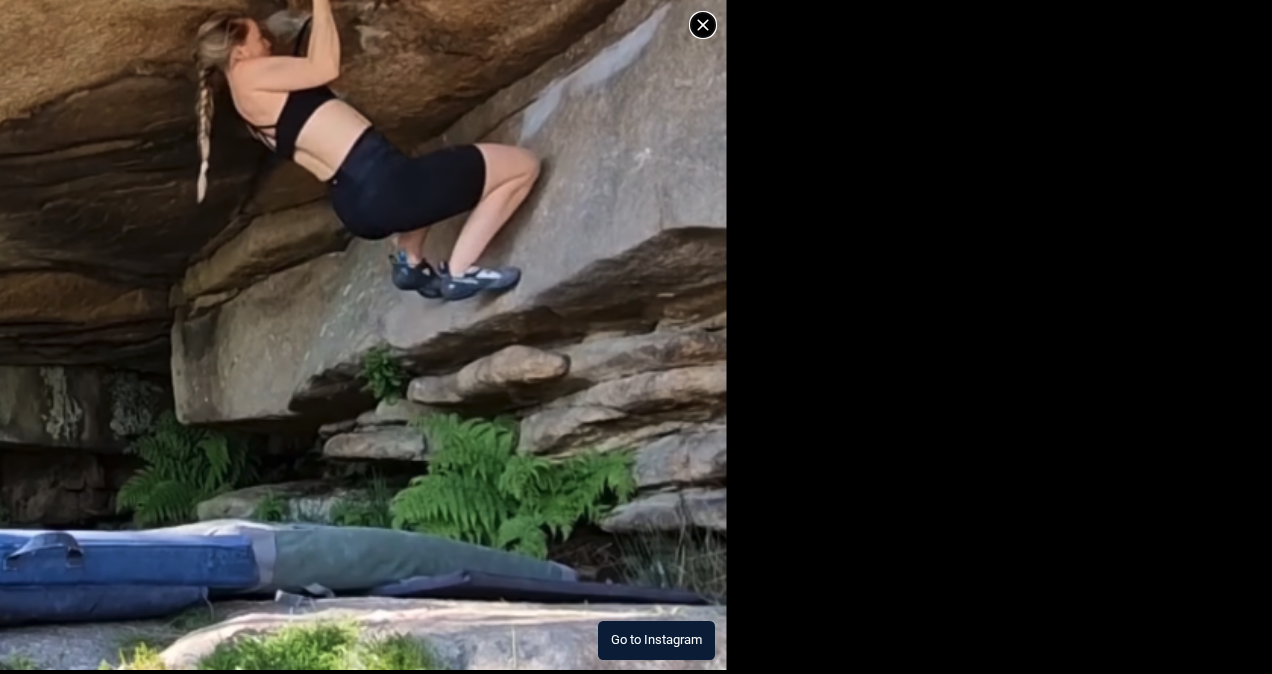 click on "Go to Instagram" at bounding box center (656, 640) 